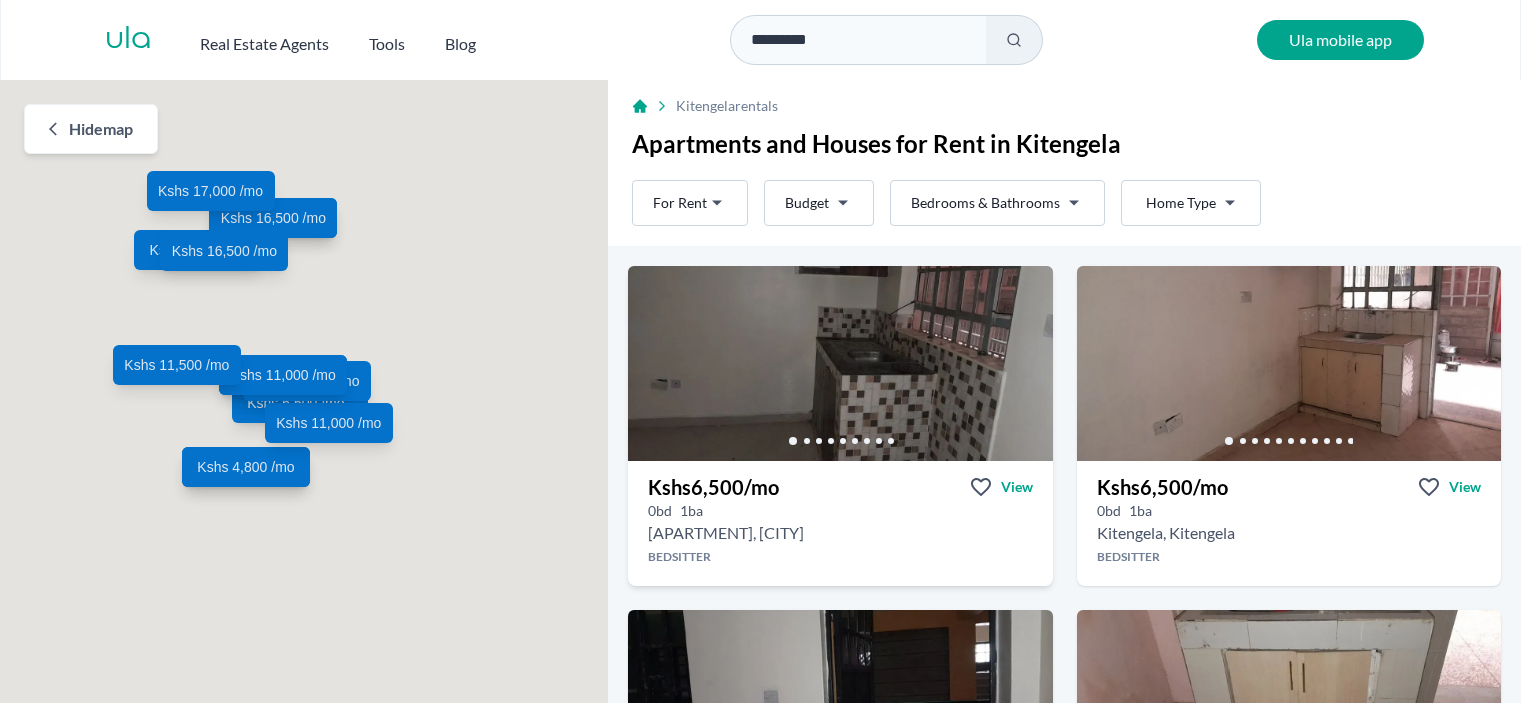 scroll, scrollTop: 0, scrollLeft: 0, axis: both 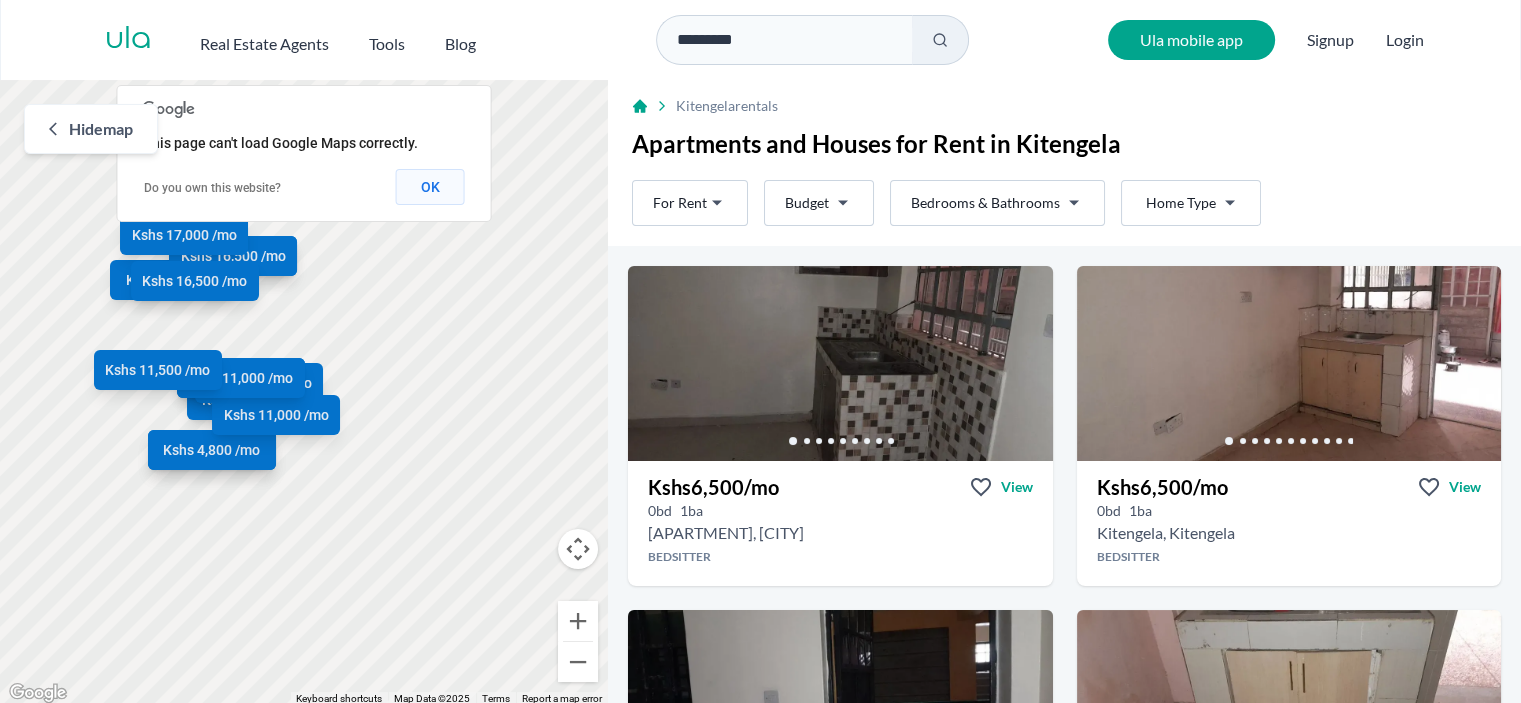 click on "OK" at bounding box center [430, 187] 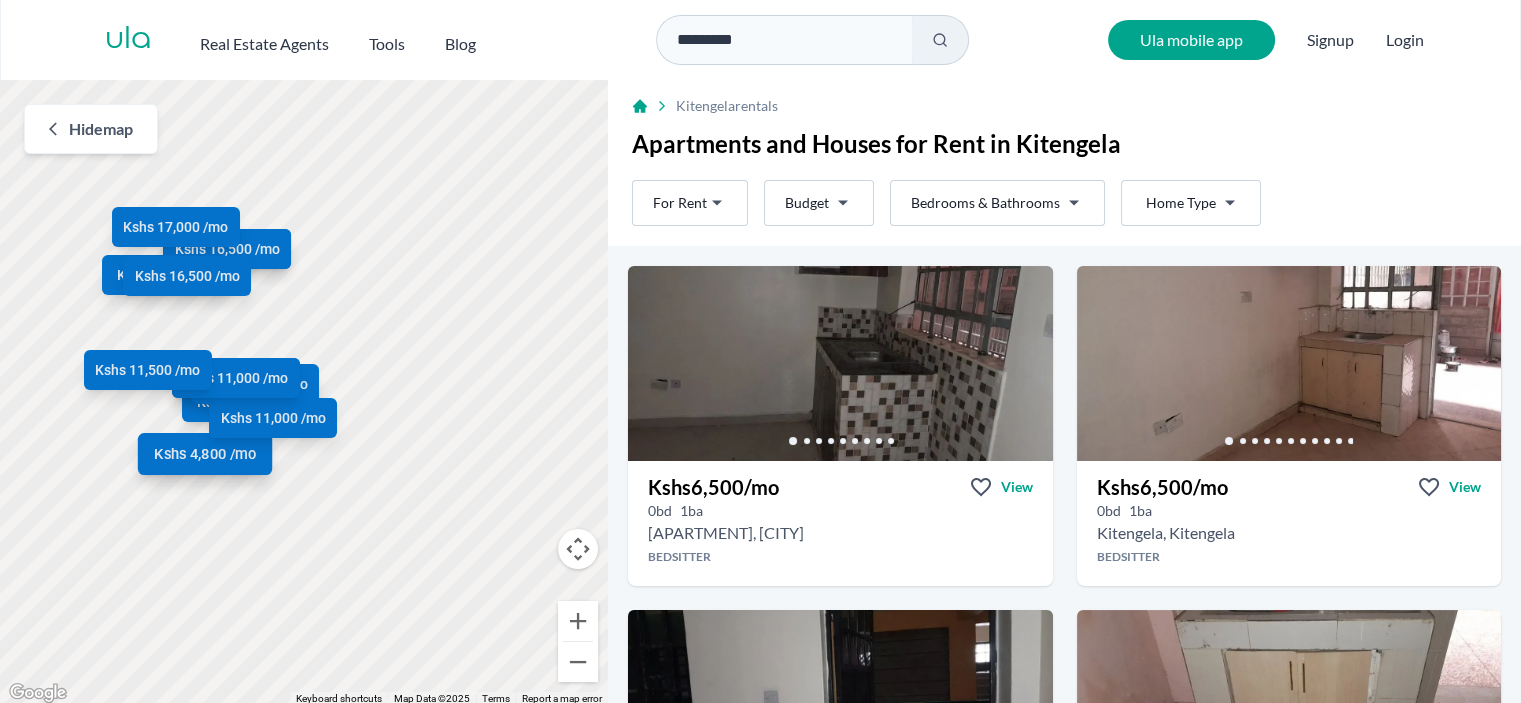 click on "Kshs   4,800 /mo" at bounding box center [205, 453] 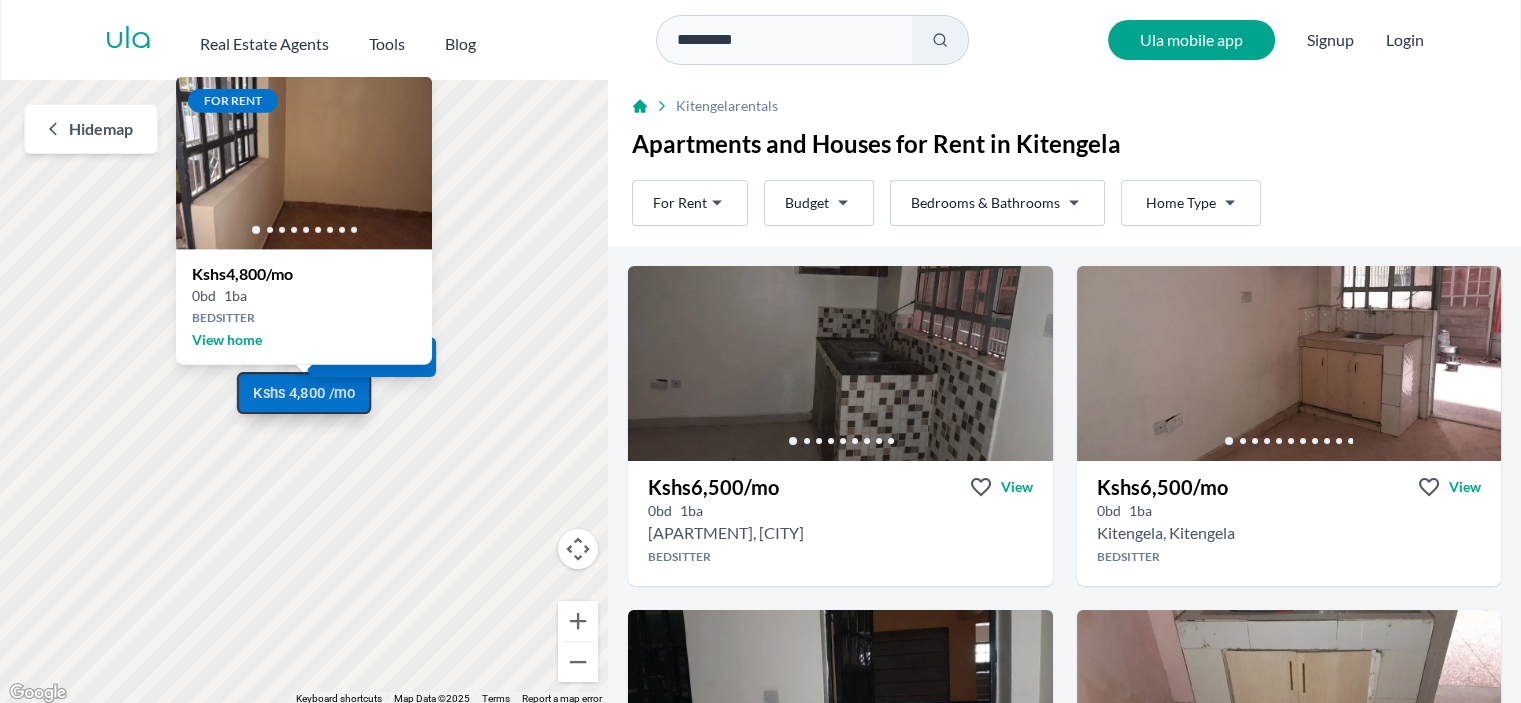 scroll, scrollTop: 2, scrollLeft: 0, axis: vertical 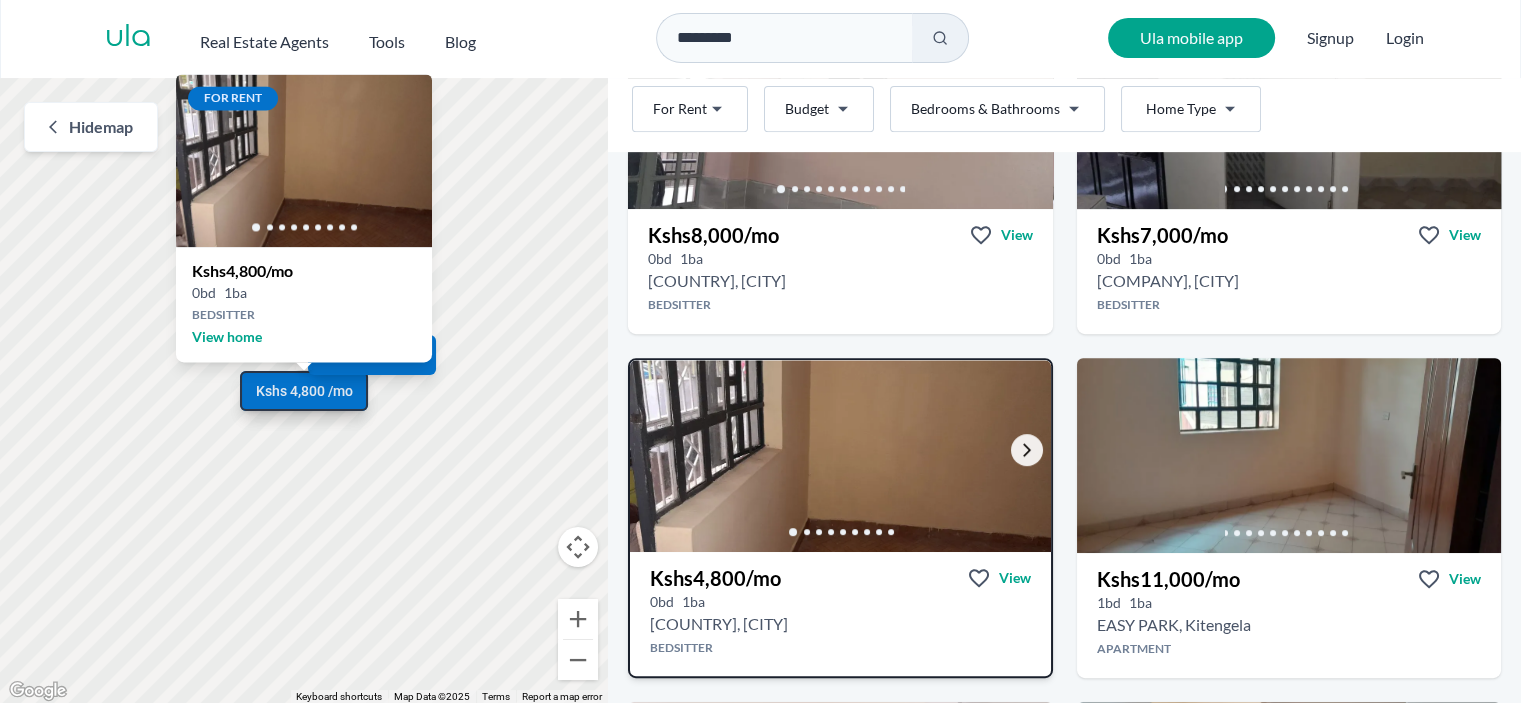 click at bounding box center [1027, 450] 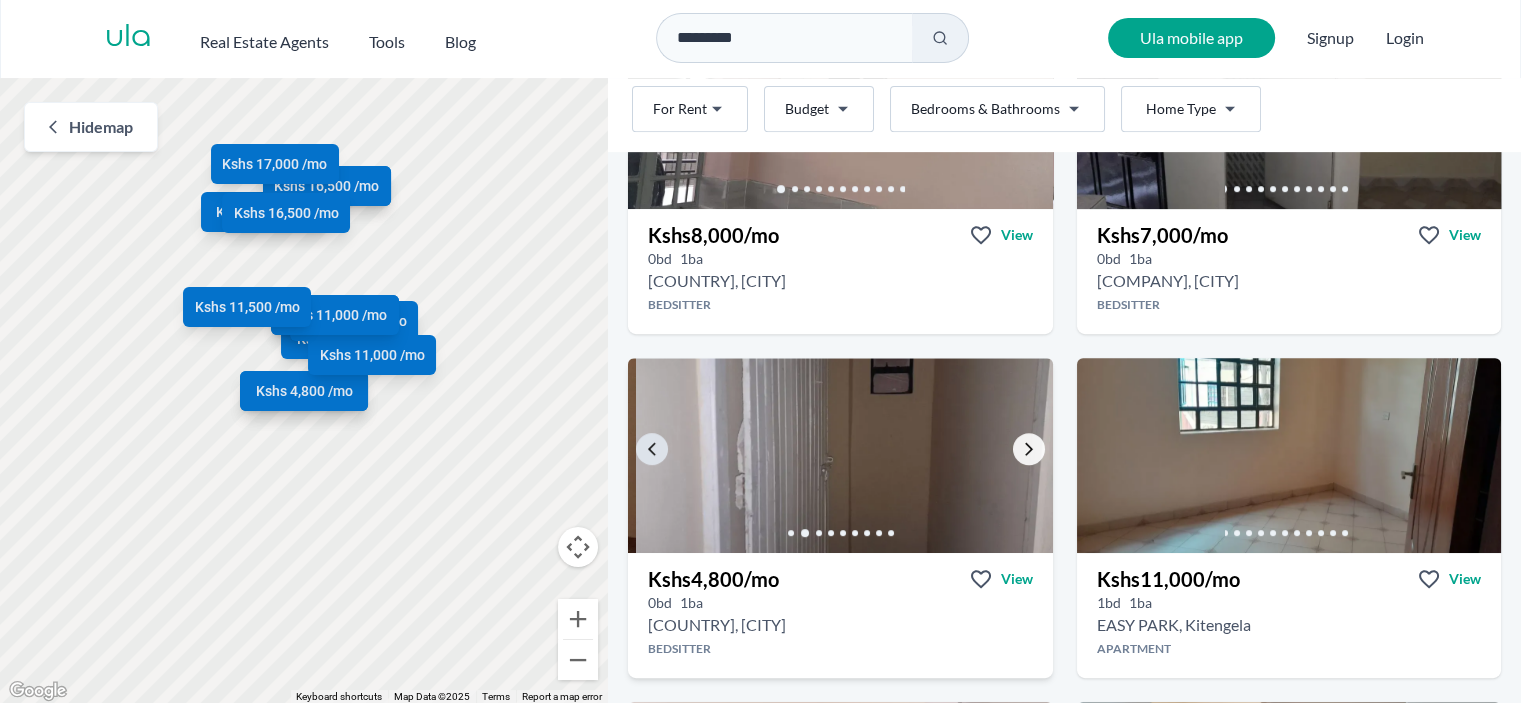 click 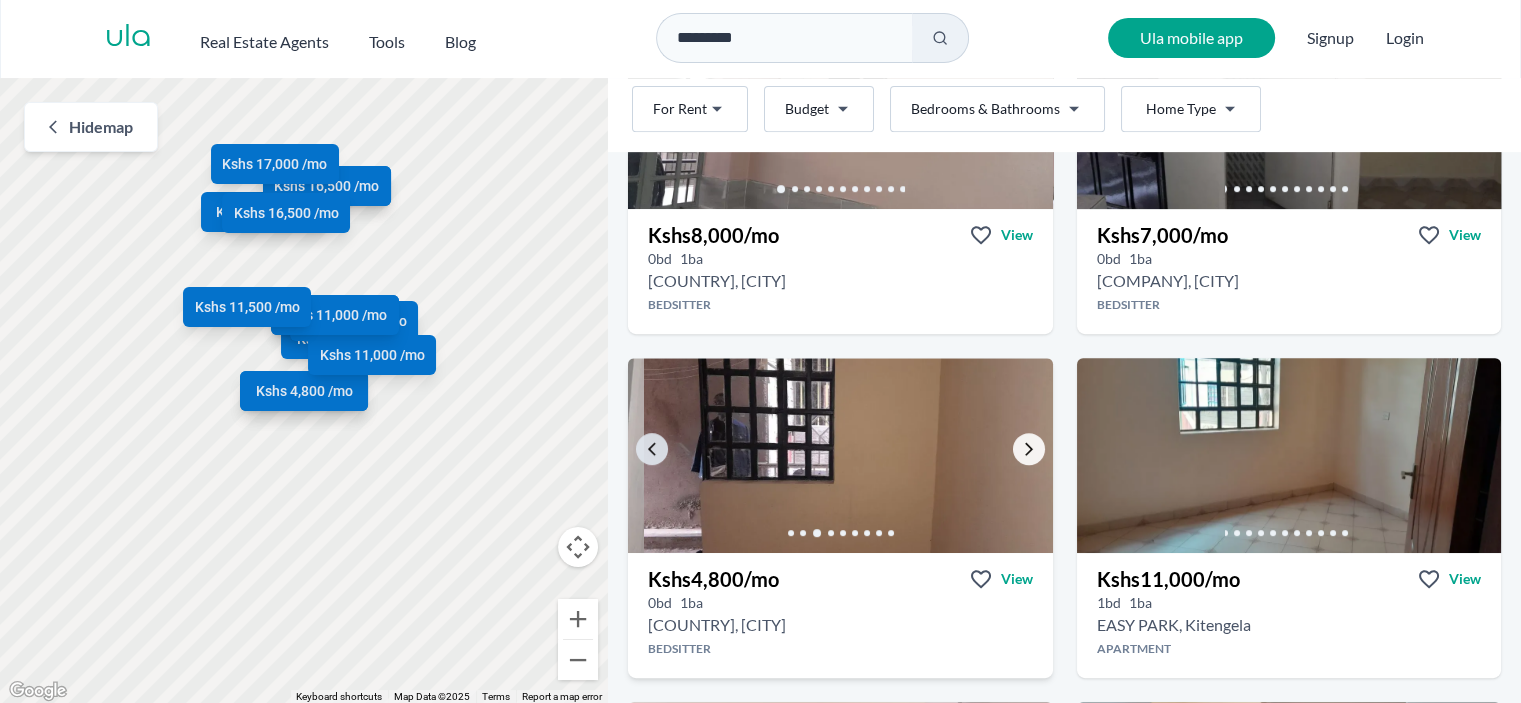 click 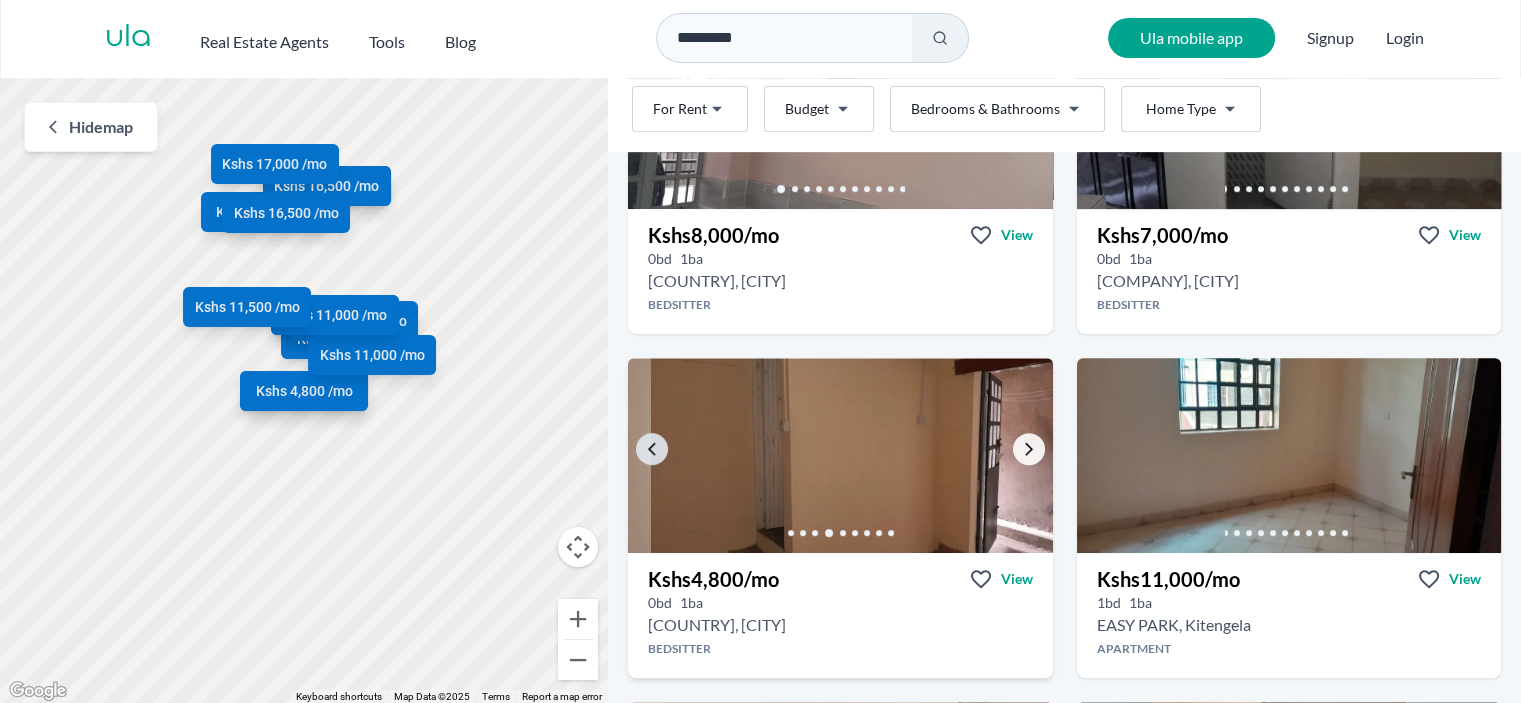 click 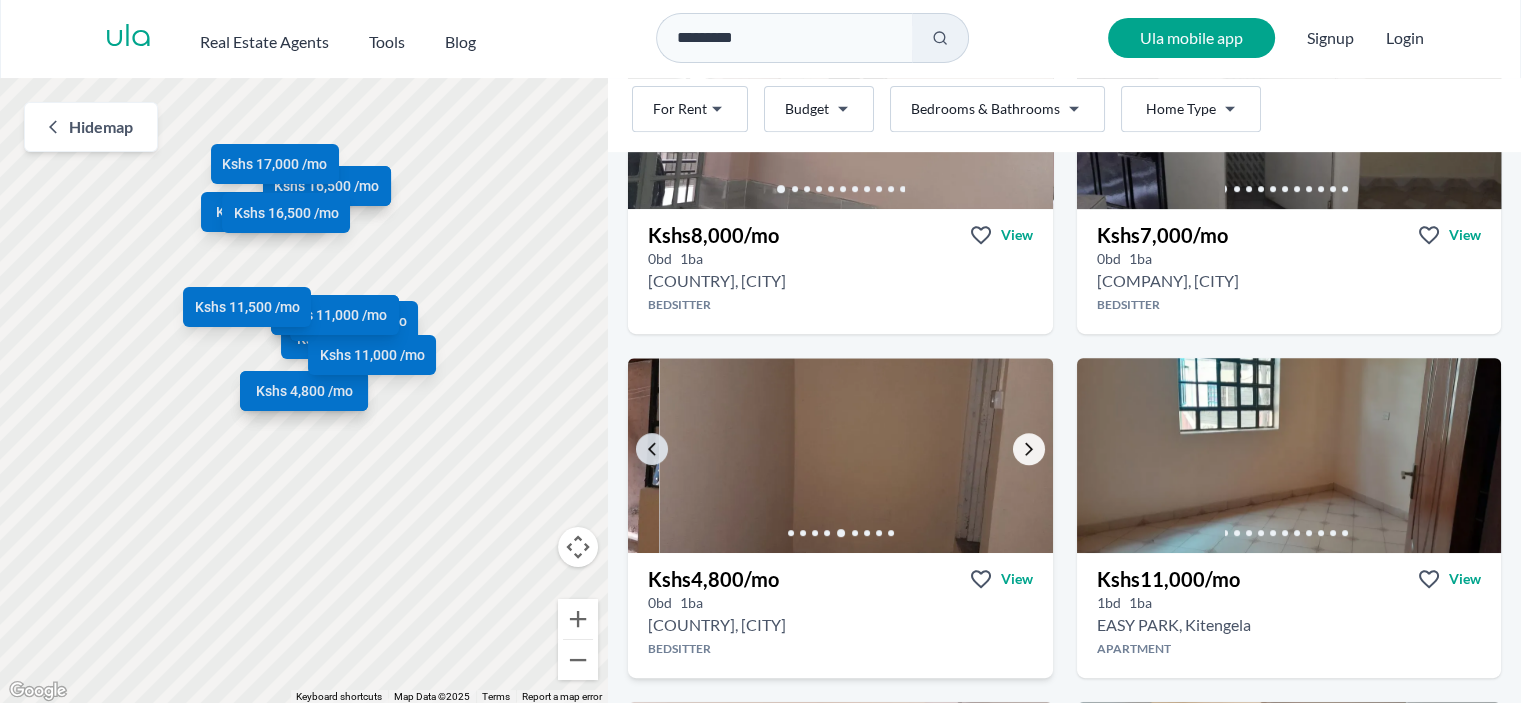 click 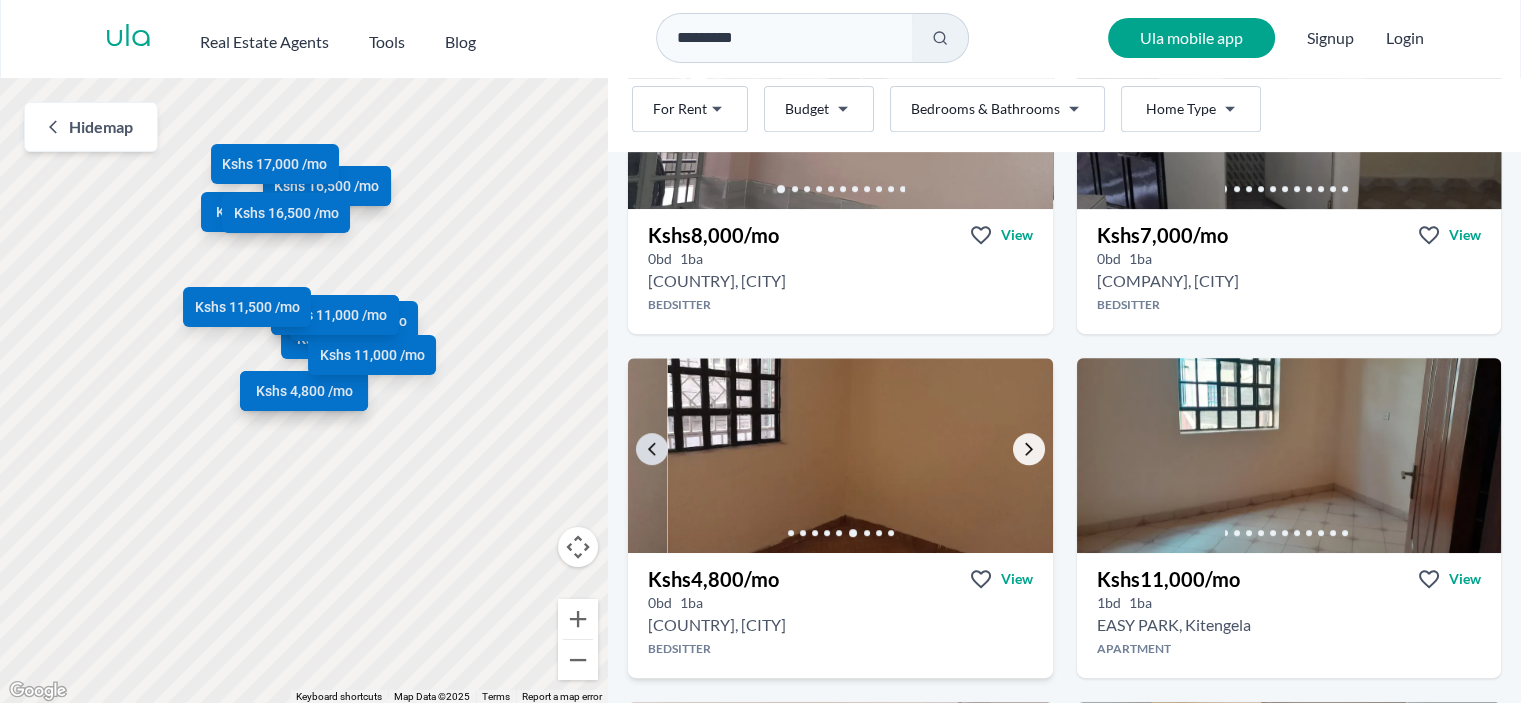click 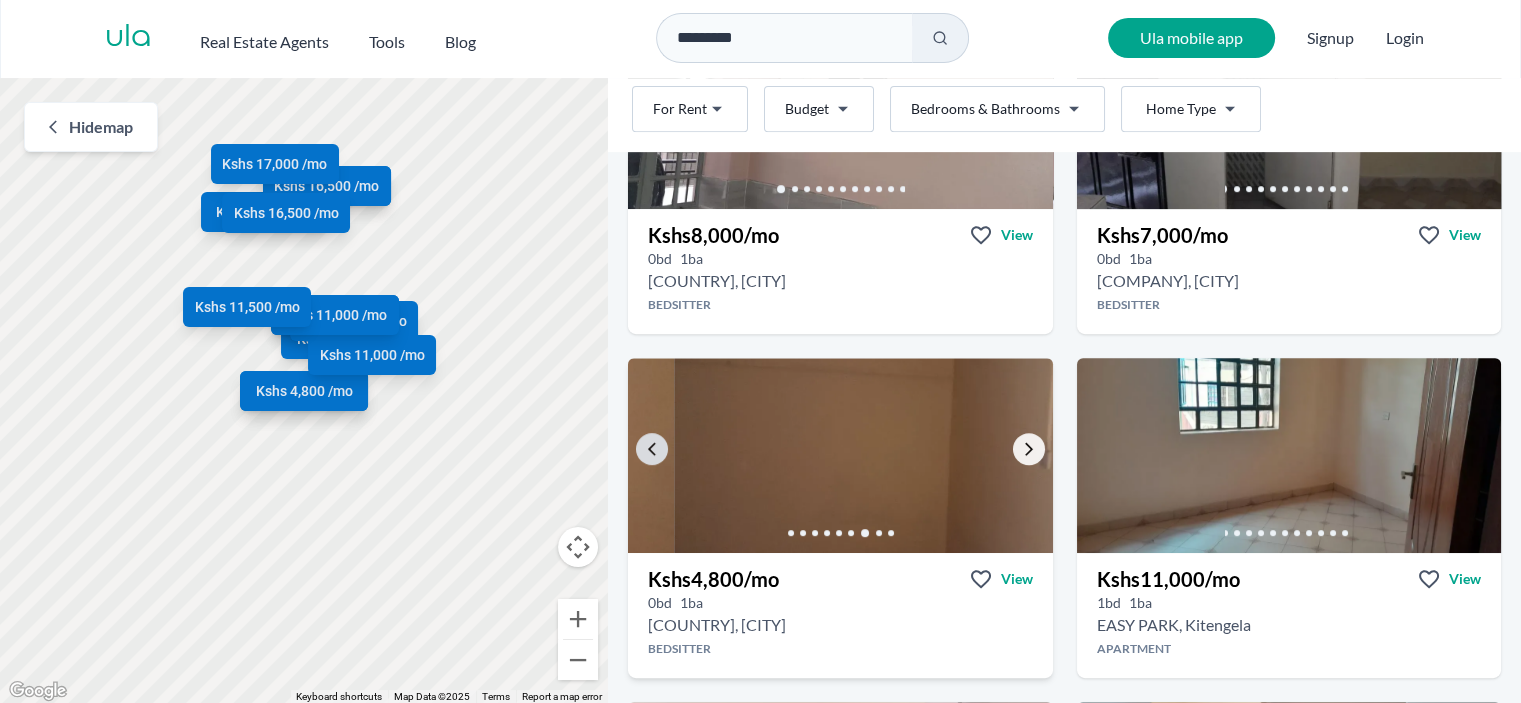 click 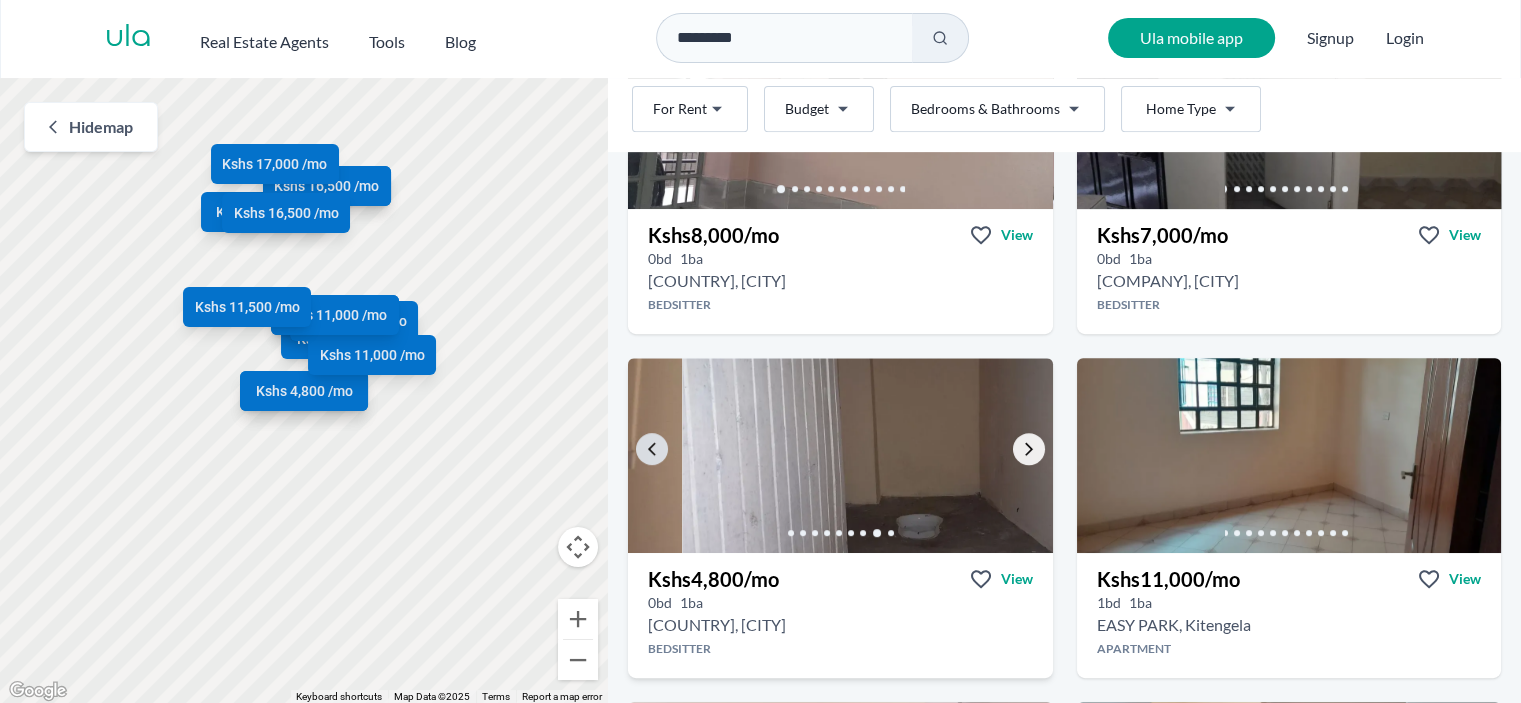click 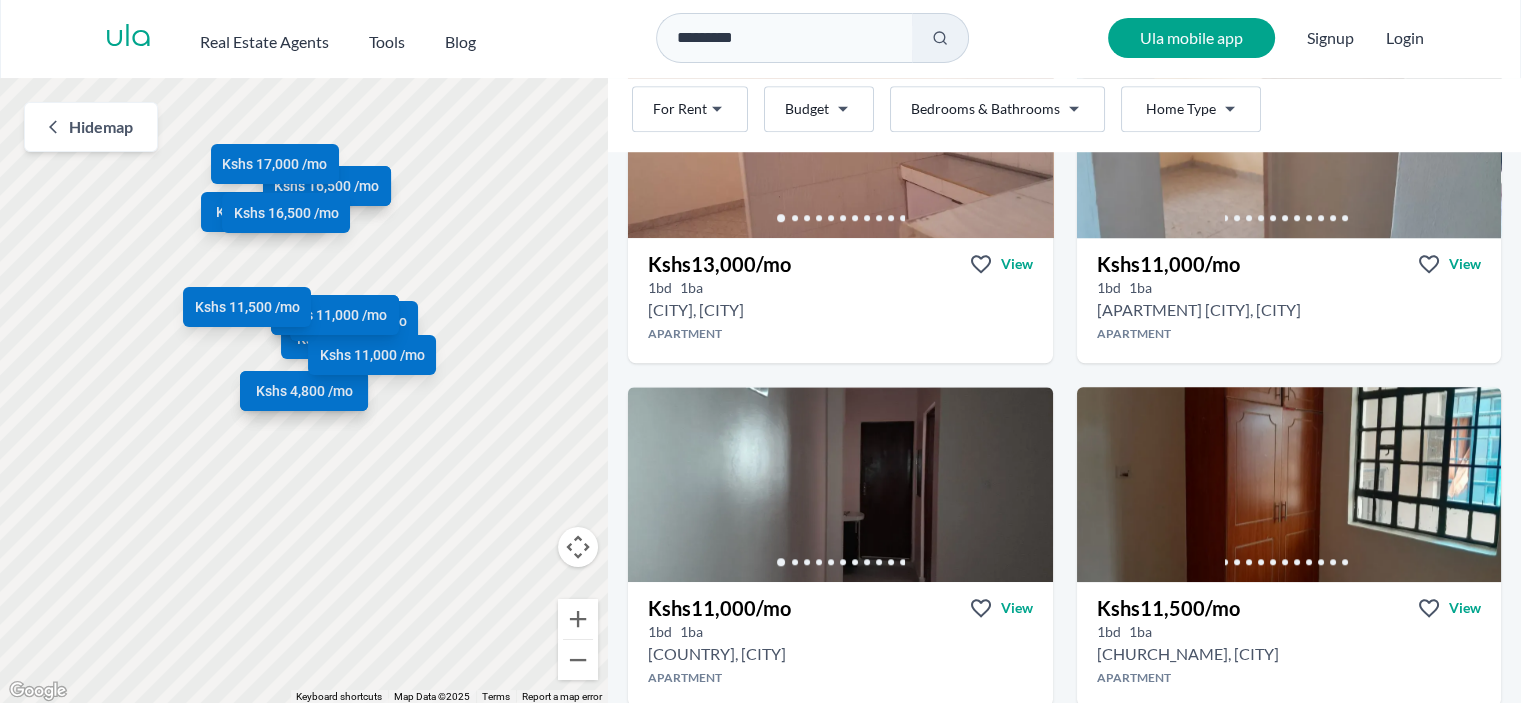 scroll, scrollTop: 1618, scrollLeft: 0, axis: vertical 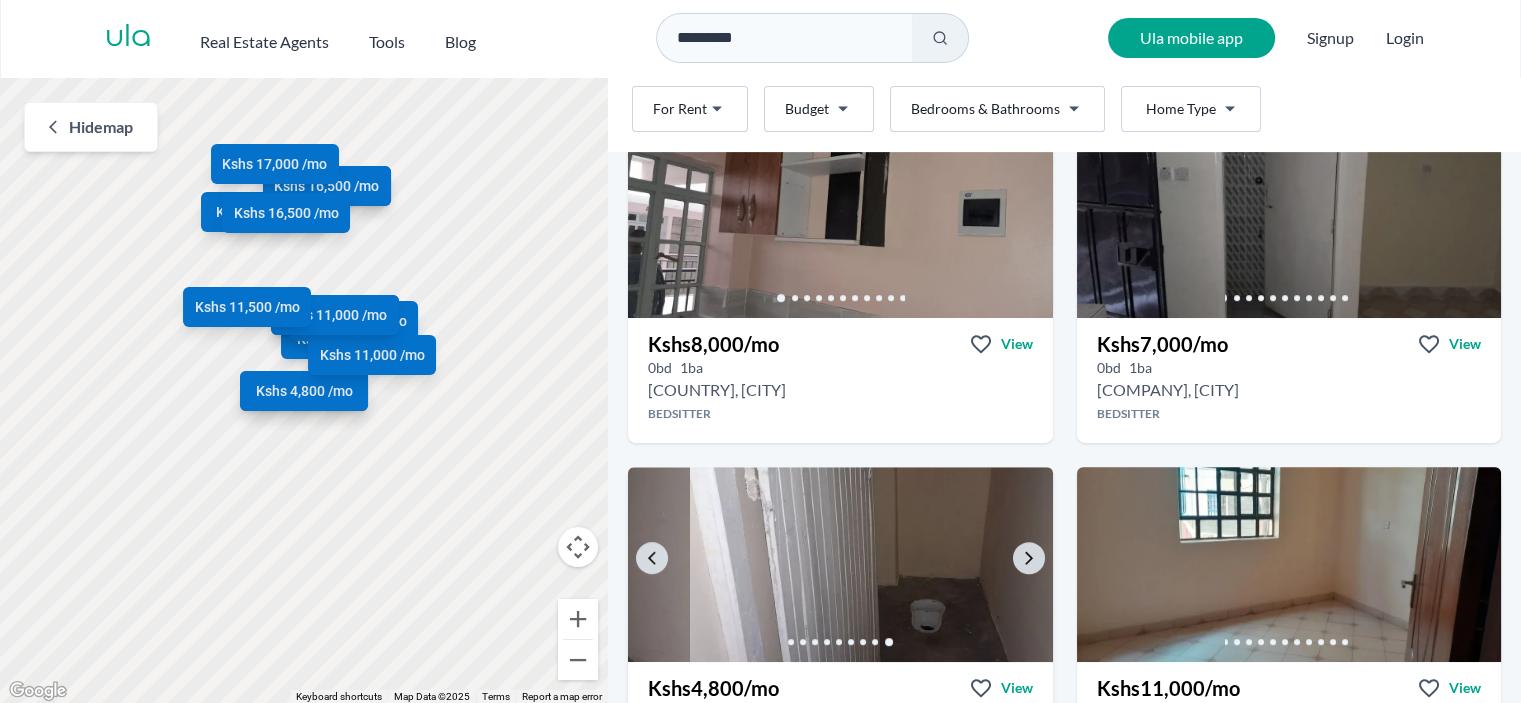 click on "Like what you see? Places go fast.  Contact today!   Whatsapp Kshs  6,500 /mo View 0 bd   1 ba     [APARTMENT], [CITY] Bedsitter Like what you see? Places go fast.  Contact today!   Whatsapp Kshs  6,500 /mo View 0 bd   1 ba     [CITY], [CITY] Bedsitter Like what you see? Places go fast.  Contact today!   Whatsapp Kshs  12,000 /mo View 0 bd   1 ba     [COUNTRY], [CITY] Bedsitter Like what you see? Places go fast.  Contact today!   Whatsapp Kshs  7,500 /mo View 0 bd   1 ba     [BUILDING_NAME], [CITY] Bedsitter Like what you see? Places go fast.  Contact today!   Whatsapp Kshs  8,000 /mo View 0 bd   1 ba     [COUNTRY], [CITY] Bedsitter Like what you see? Places go fast.  Contact today!   Whatsapp Kshs  7,000 /mo View 0 bd   1 ba     [COMPANY], [CITY] Bedsitter Like what you see? Places go fast.  Contact today!   Whatsapp Kshs  4,800 /mo View 0 bd   1 ba     [COUNTRY], [CITY] Bedsitter Like what you see? Places go fast.  Contact today!   Whatsapp Kshs  11,000 /mo View 1 bd   1 ba     Apartment" at bounding box center (1064, 819) 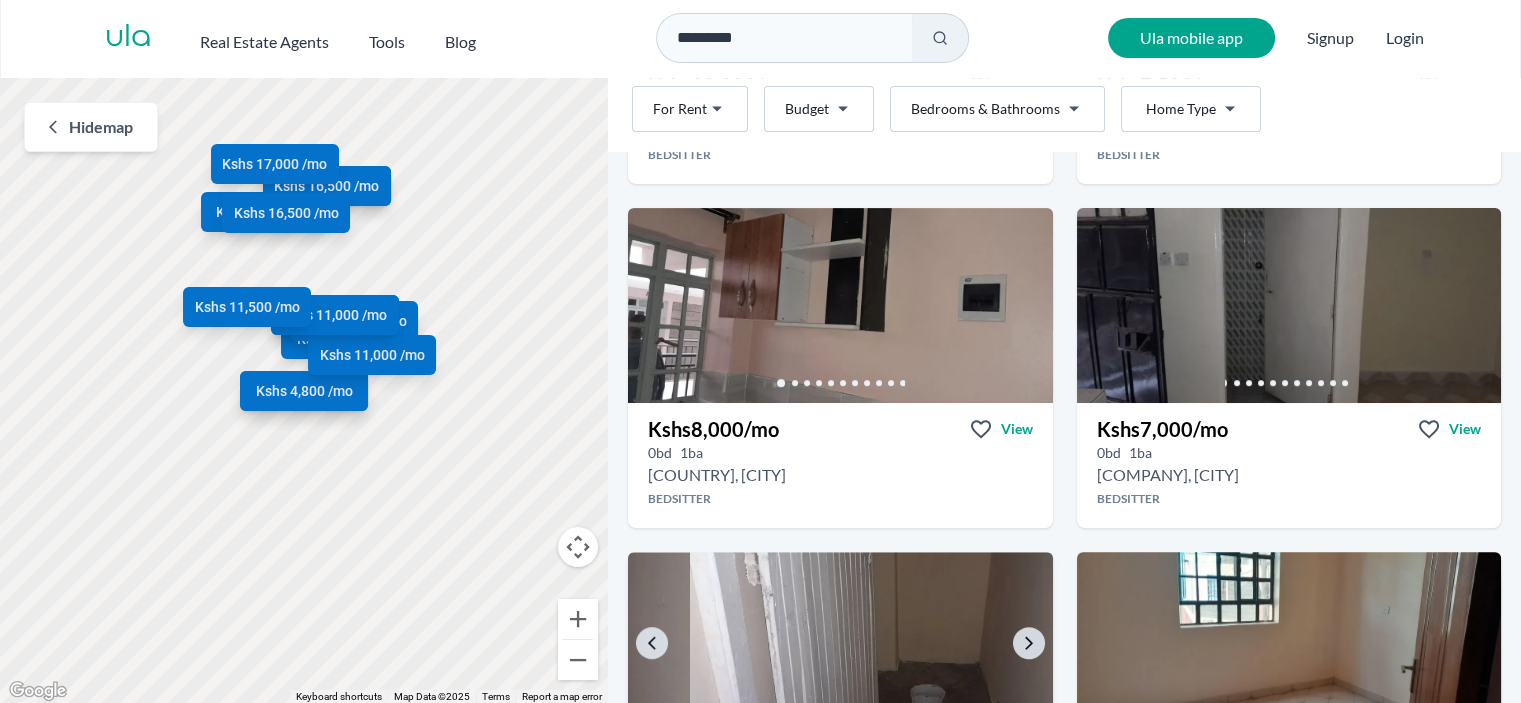 scroll, scrollTop: 672, scrollLeft: 0, axis: vertical 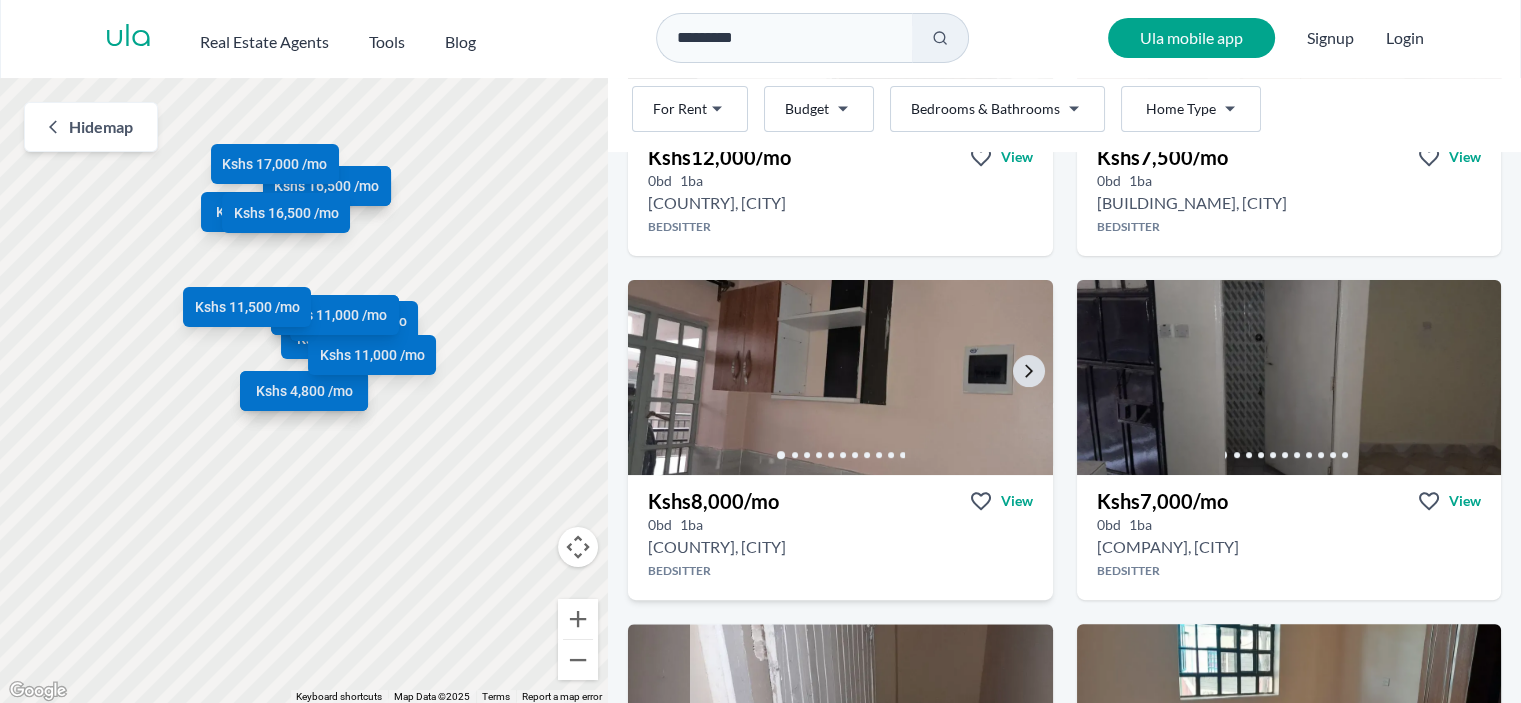 click at bounding box center (841, 377) 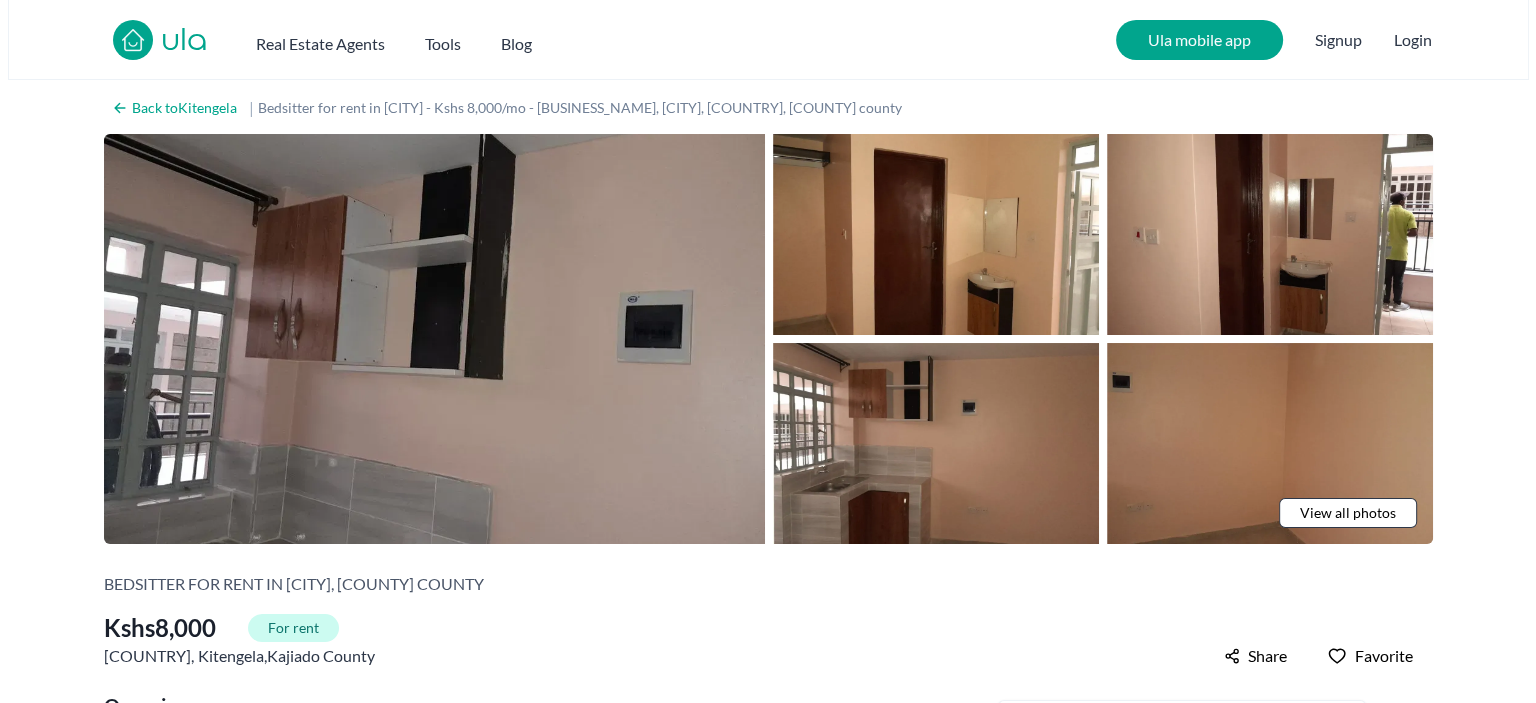 scroll, scrollTop: 0, scrollLeft: 0, axis: both 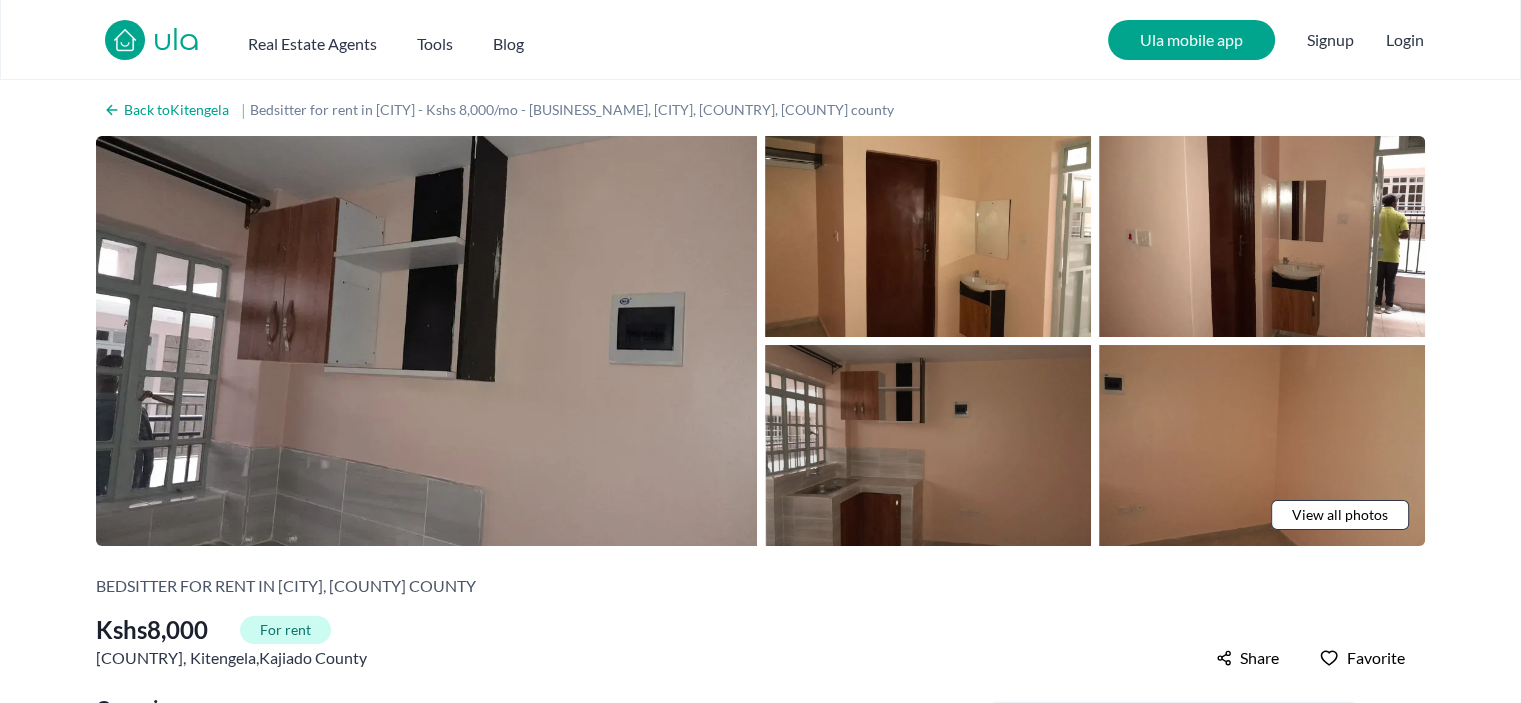 click at bounding box center [928, 445] 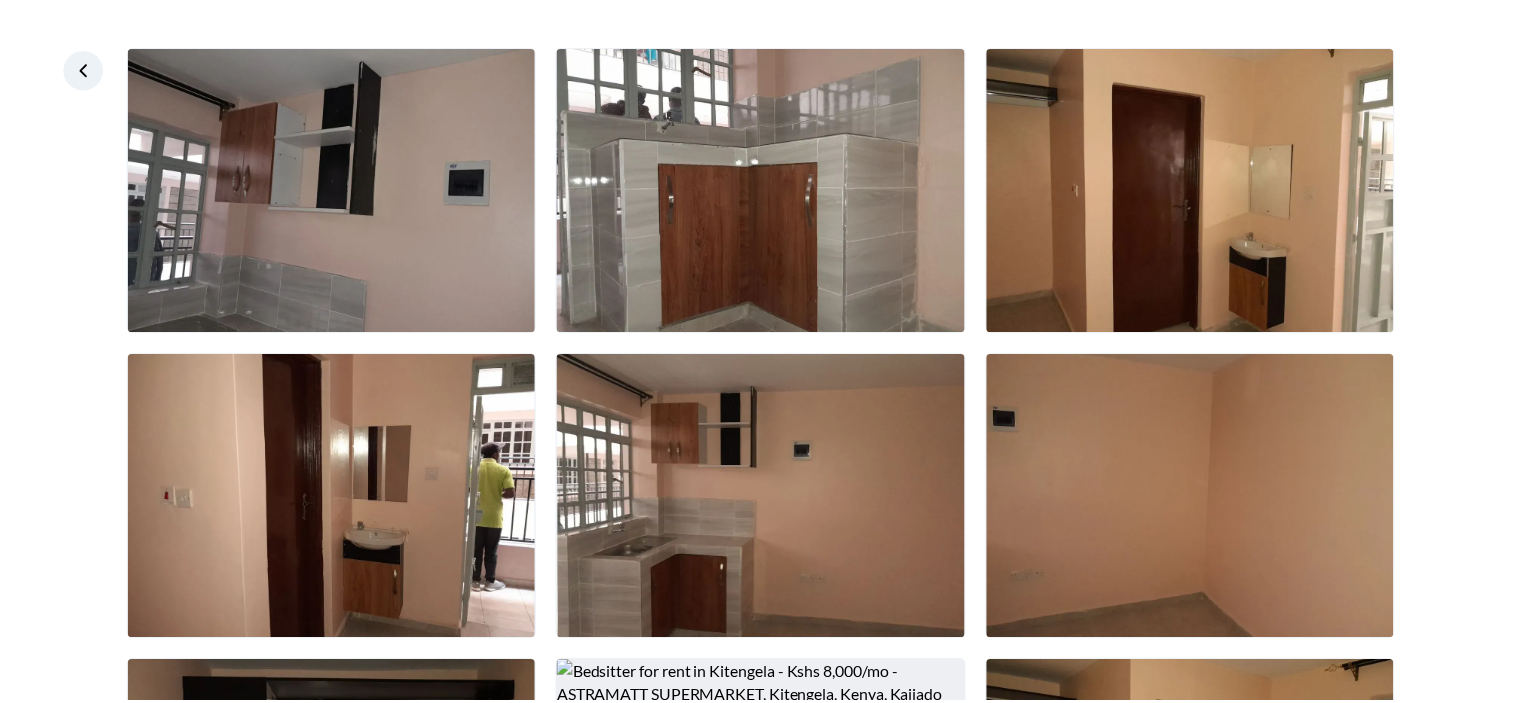 scroll, scrollTop: 66, scrollLeft: 0, axis: vertical 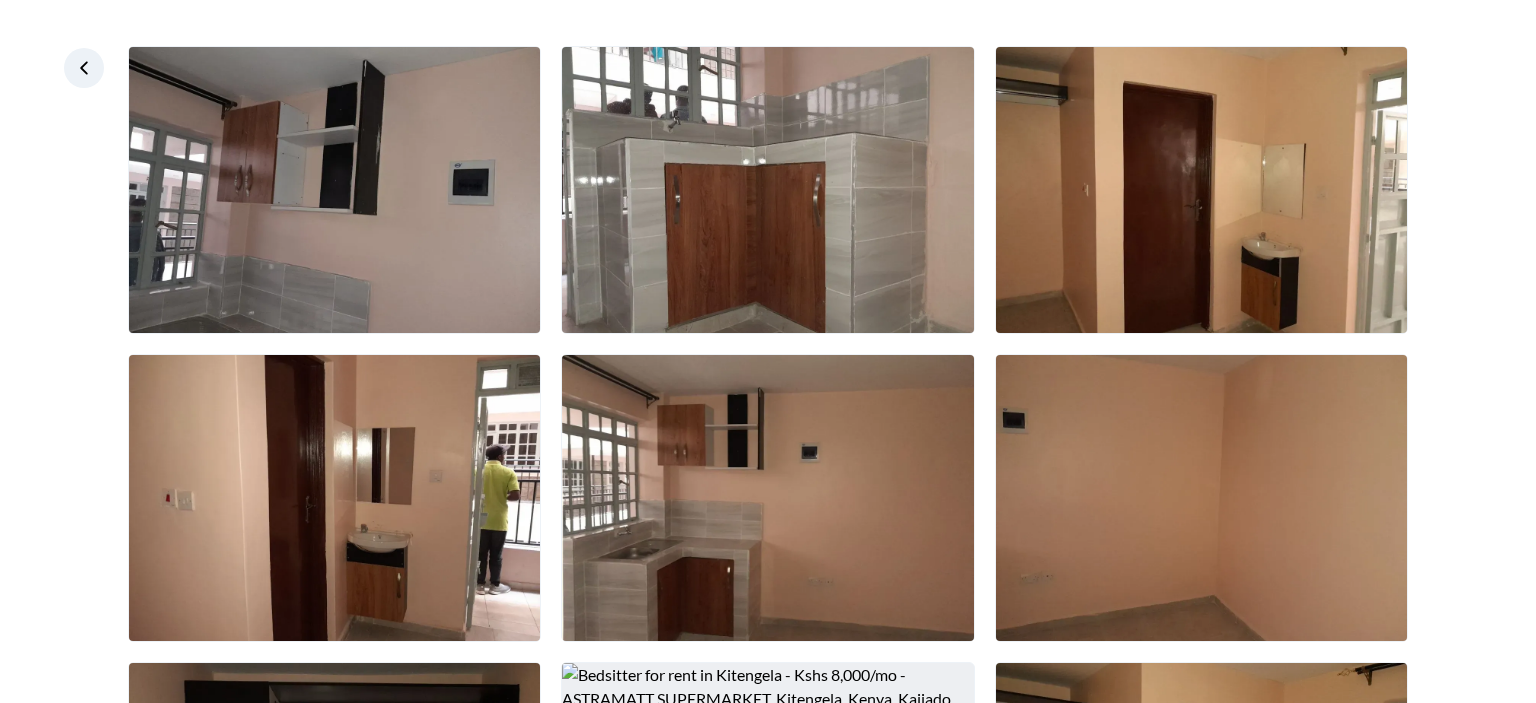 click 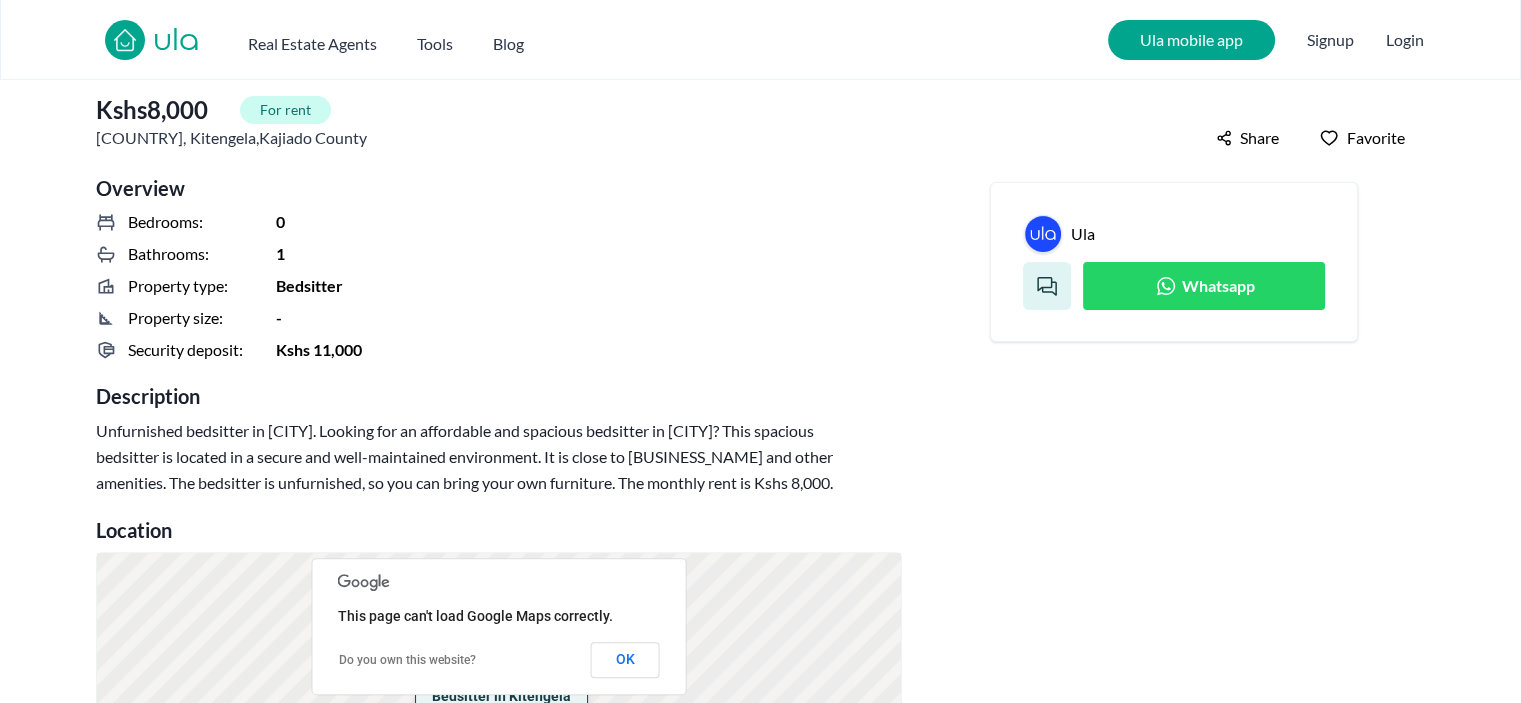 scroll, scrollTop: 786, scrollLeft: 0, axis: vertical 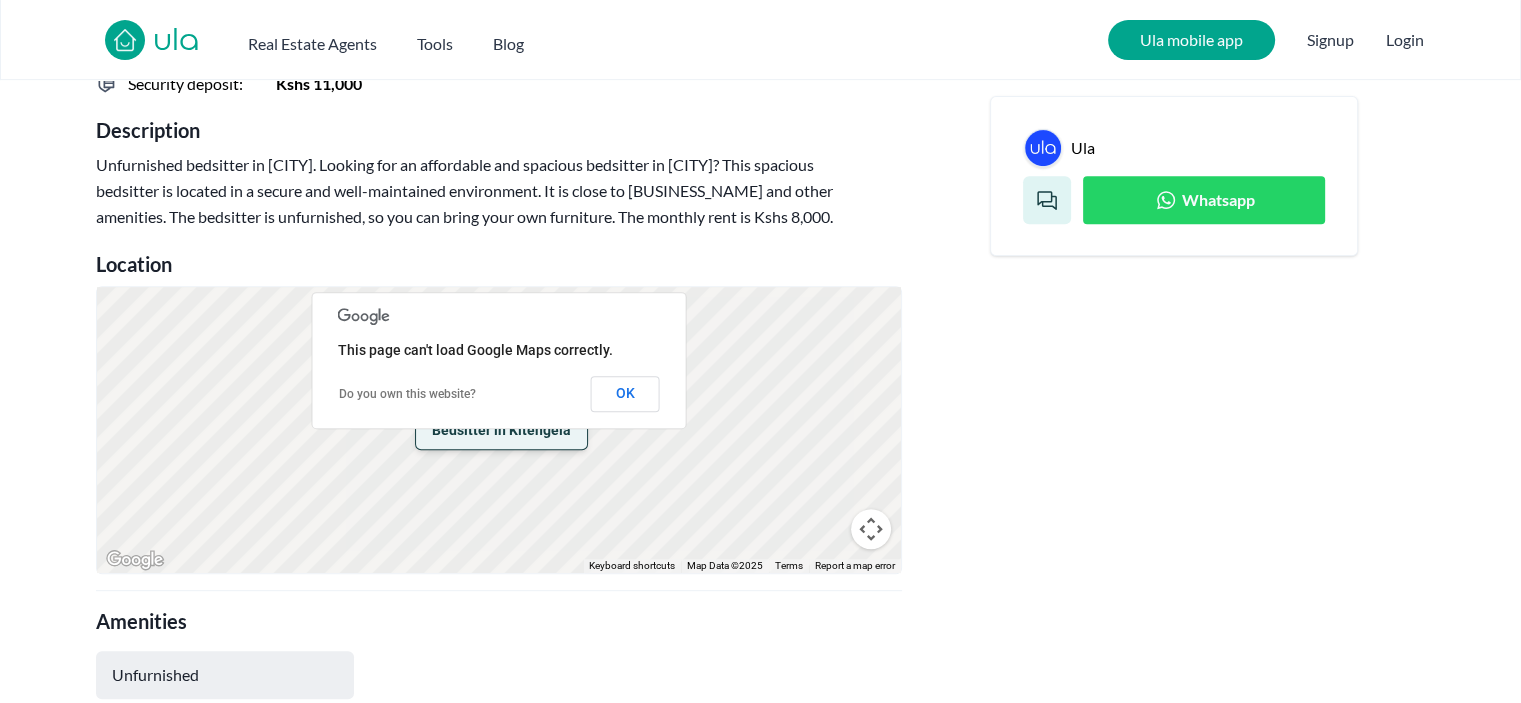 click on "This page can't load Google Maps correctly. Do you own this website? OK" at bounding box center (499, 360) 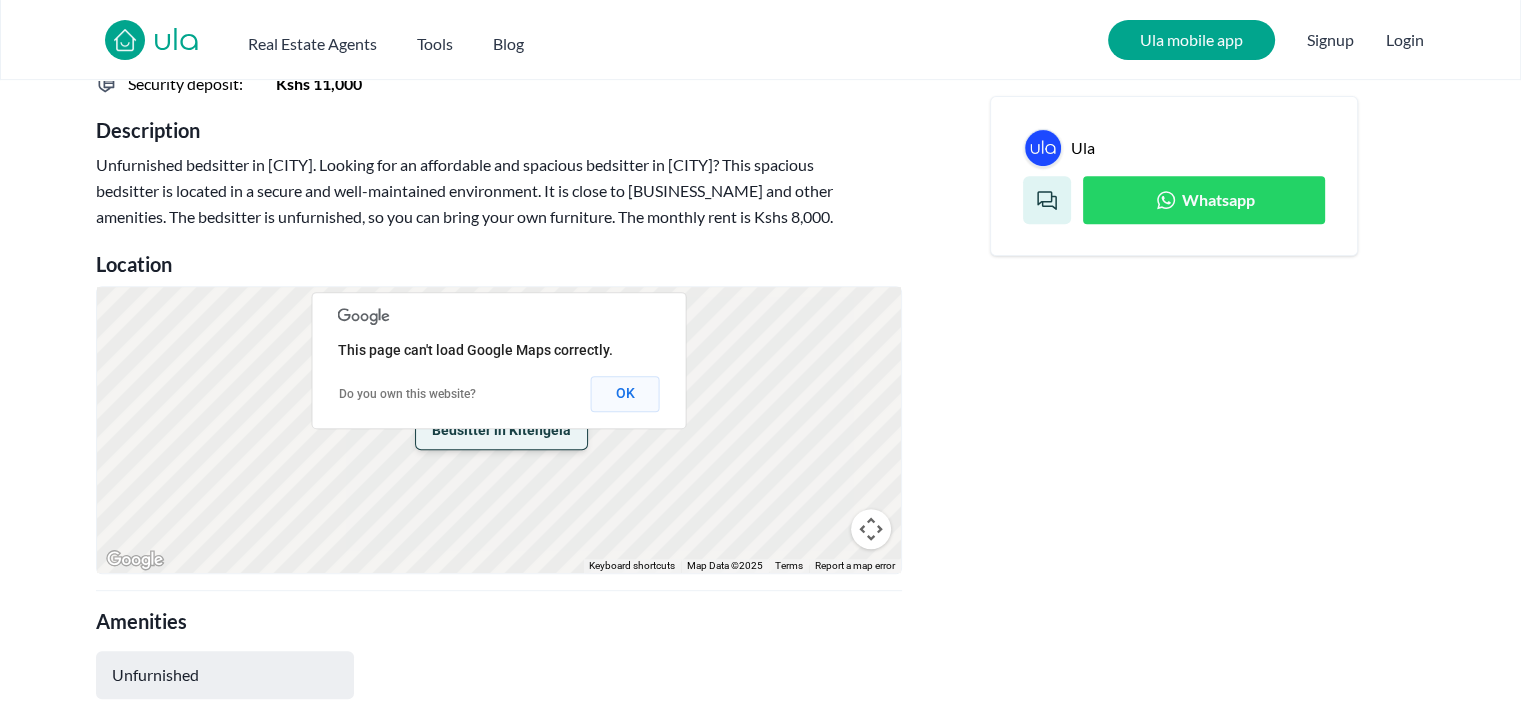 click on "OK" at bounding box center (625, 394) 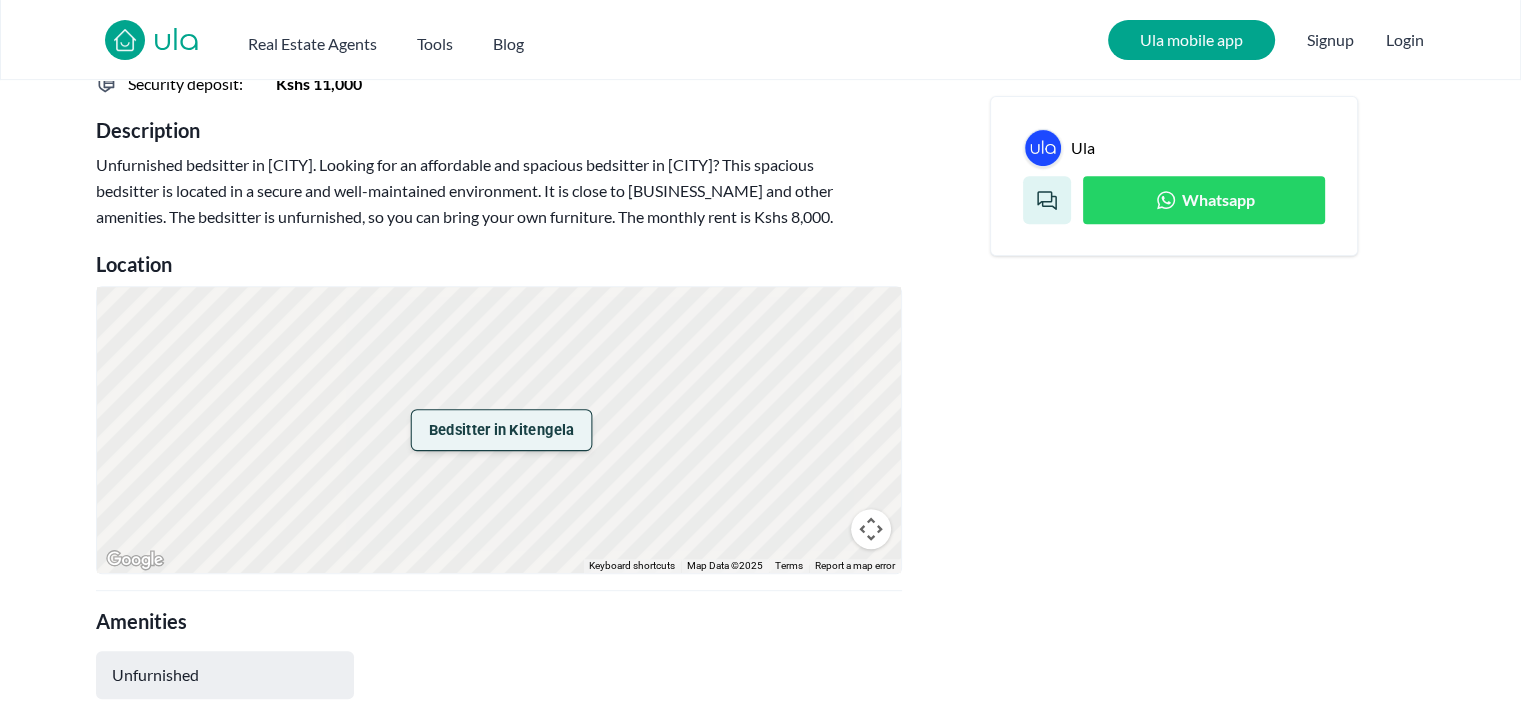 click on "Bedsitter in Kitengela" at bounding box center (501, 429) 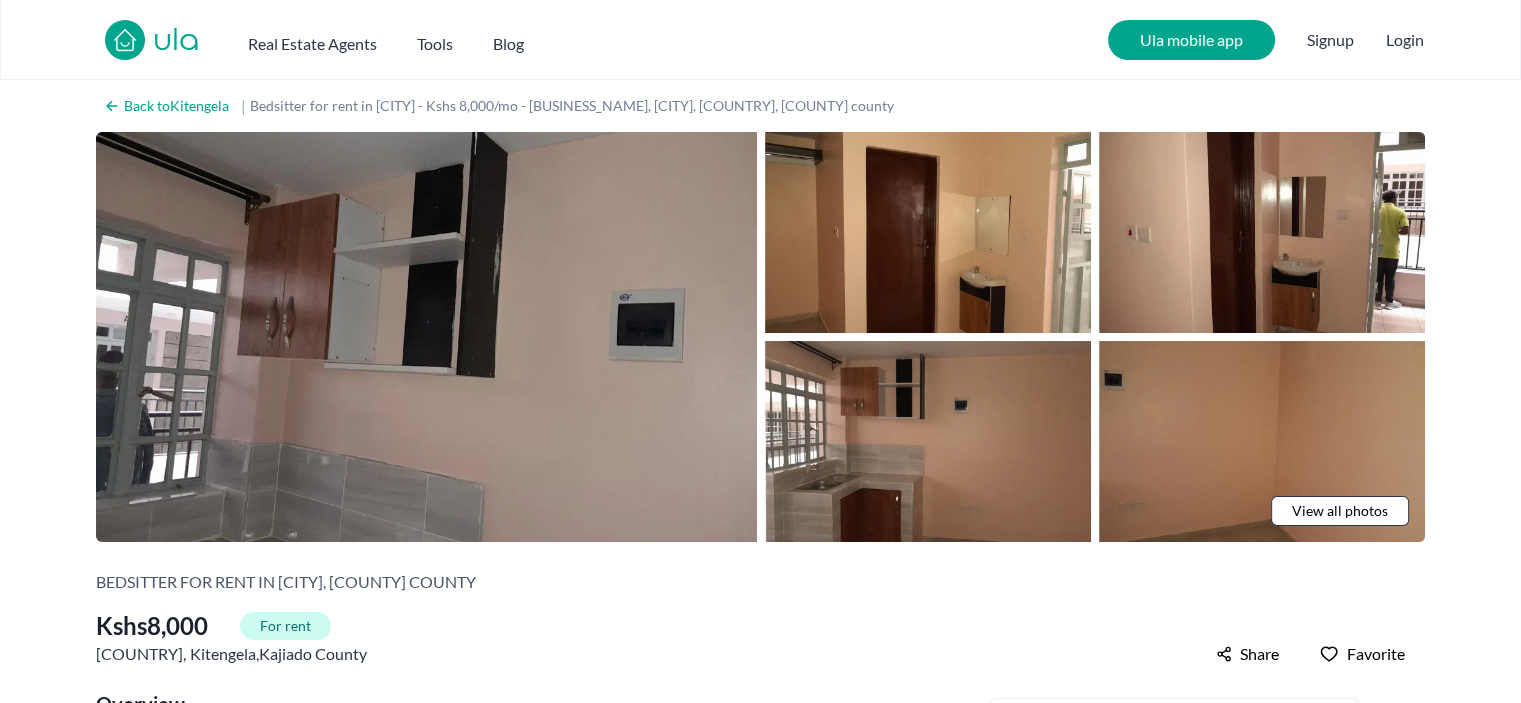 scroll, scrollTop: 0, scrollLeft: 0, axis: both 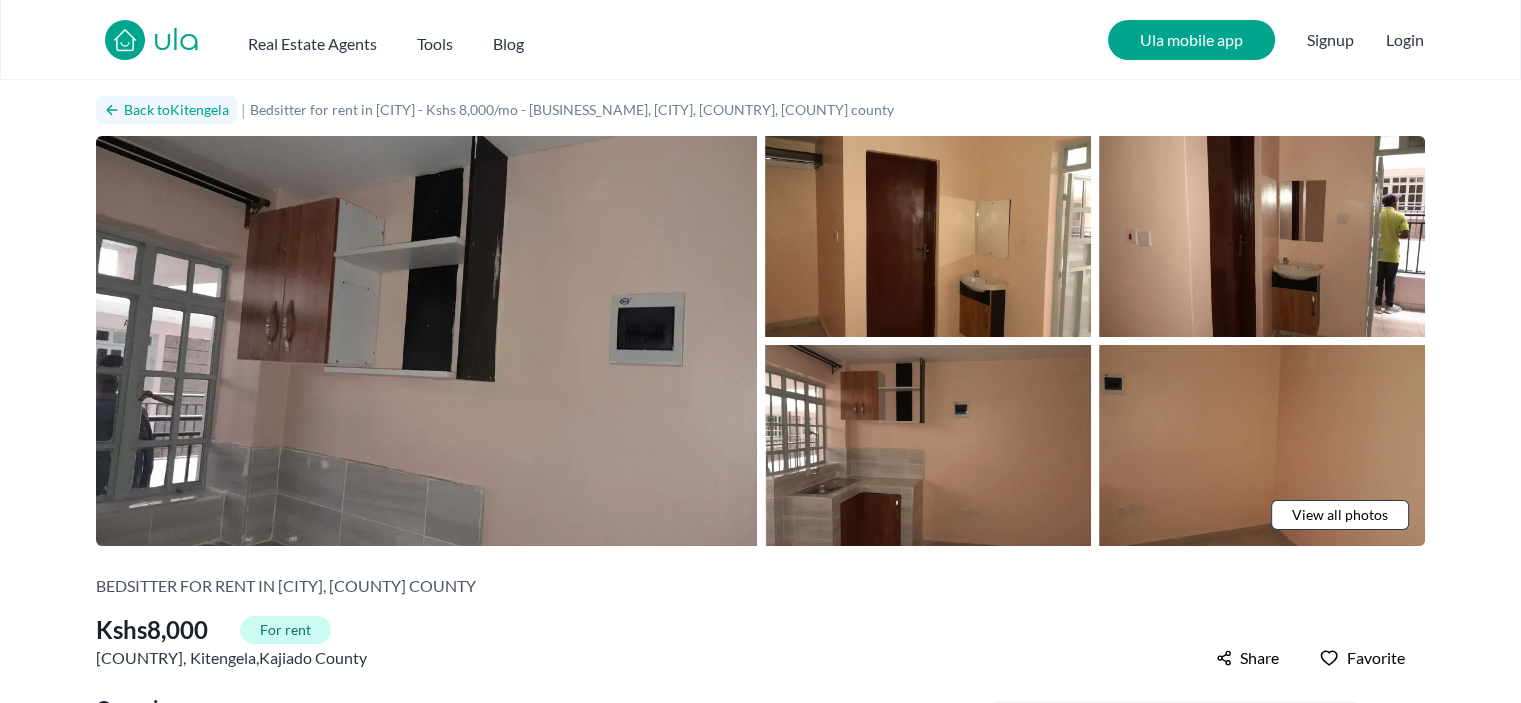 click on "Back to  [CITY]" at bounding box center (166, 110) 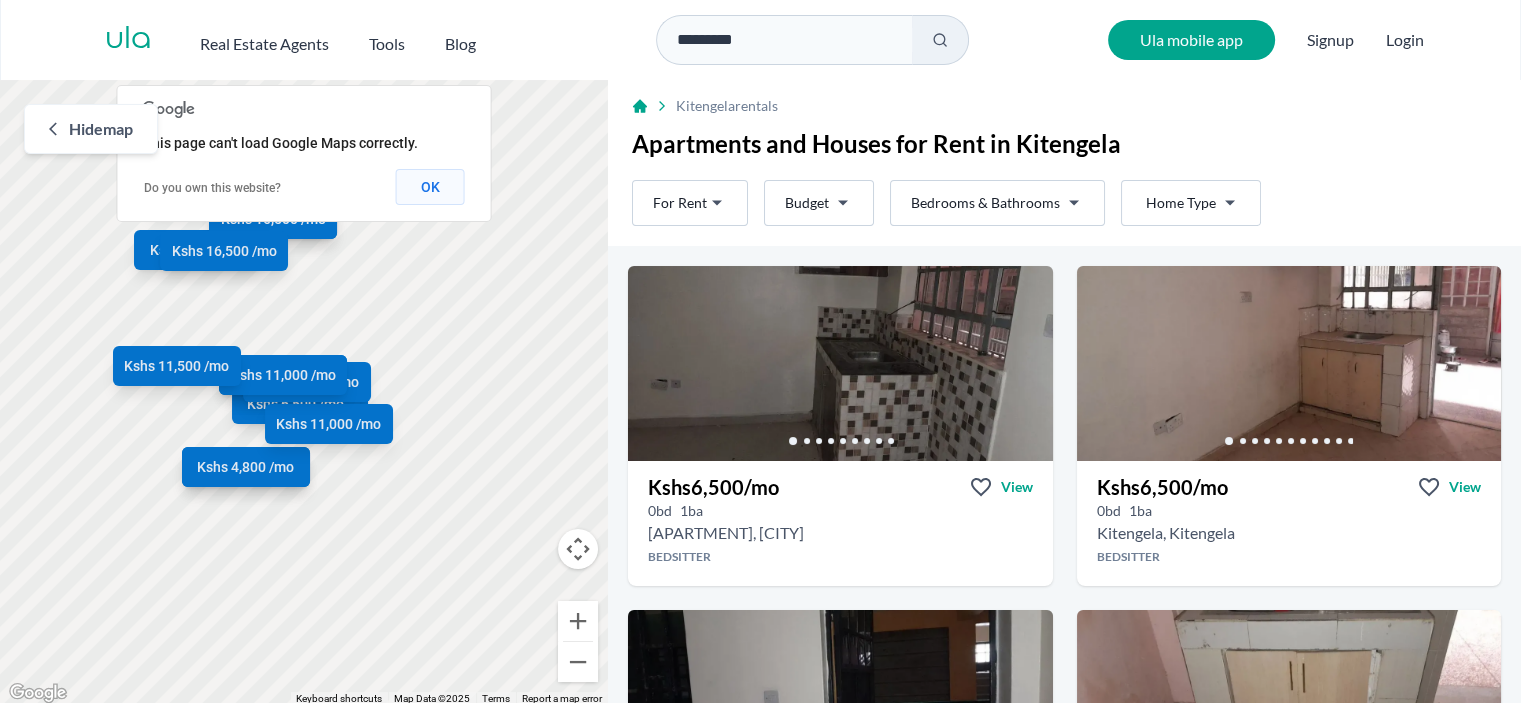 click on "OK" at bounding box center [430, 187] 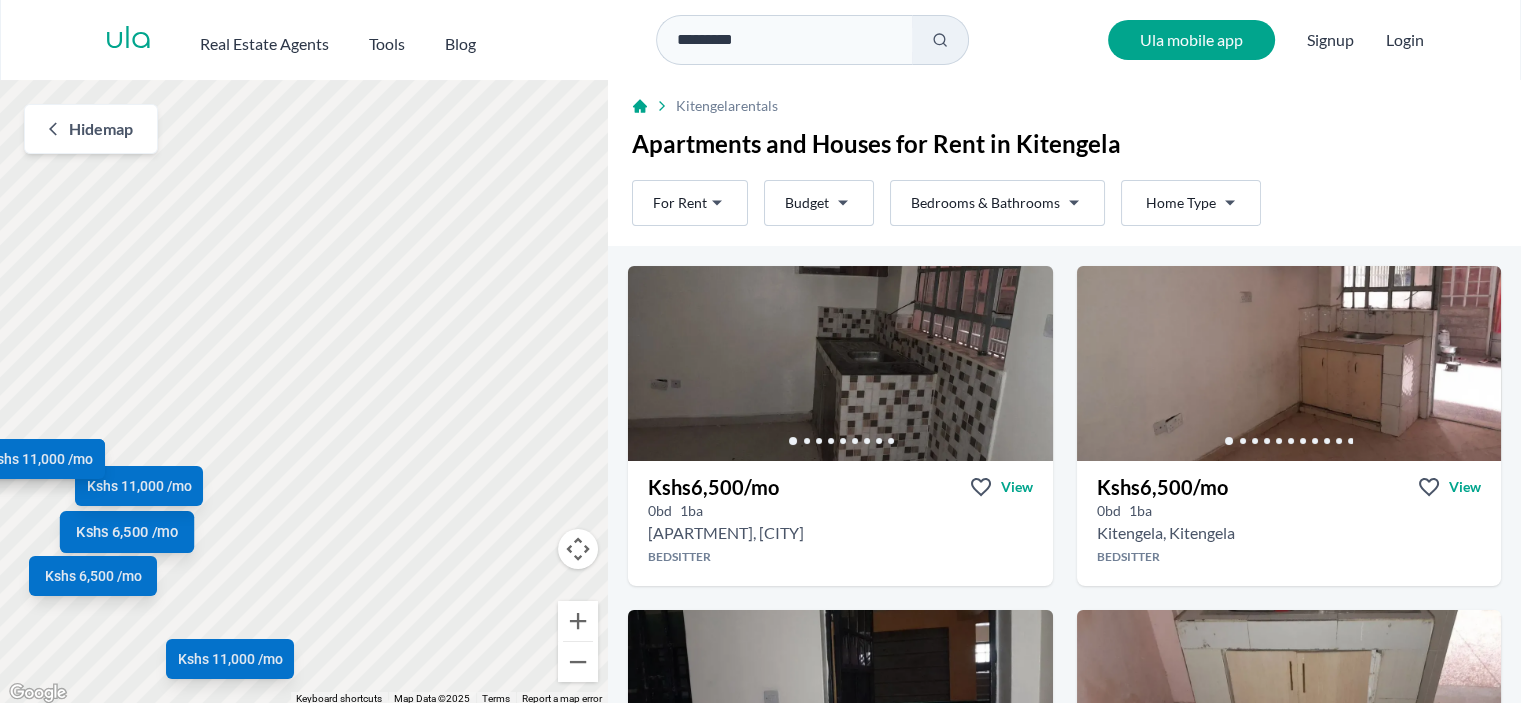 click on "Kshs   6,500 /mo" at bounding box center (128, 531) 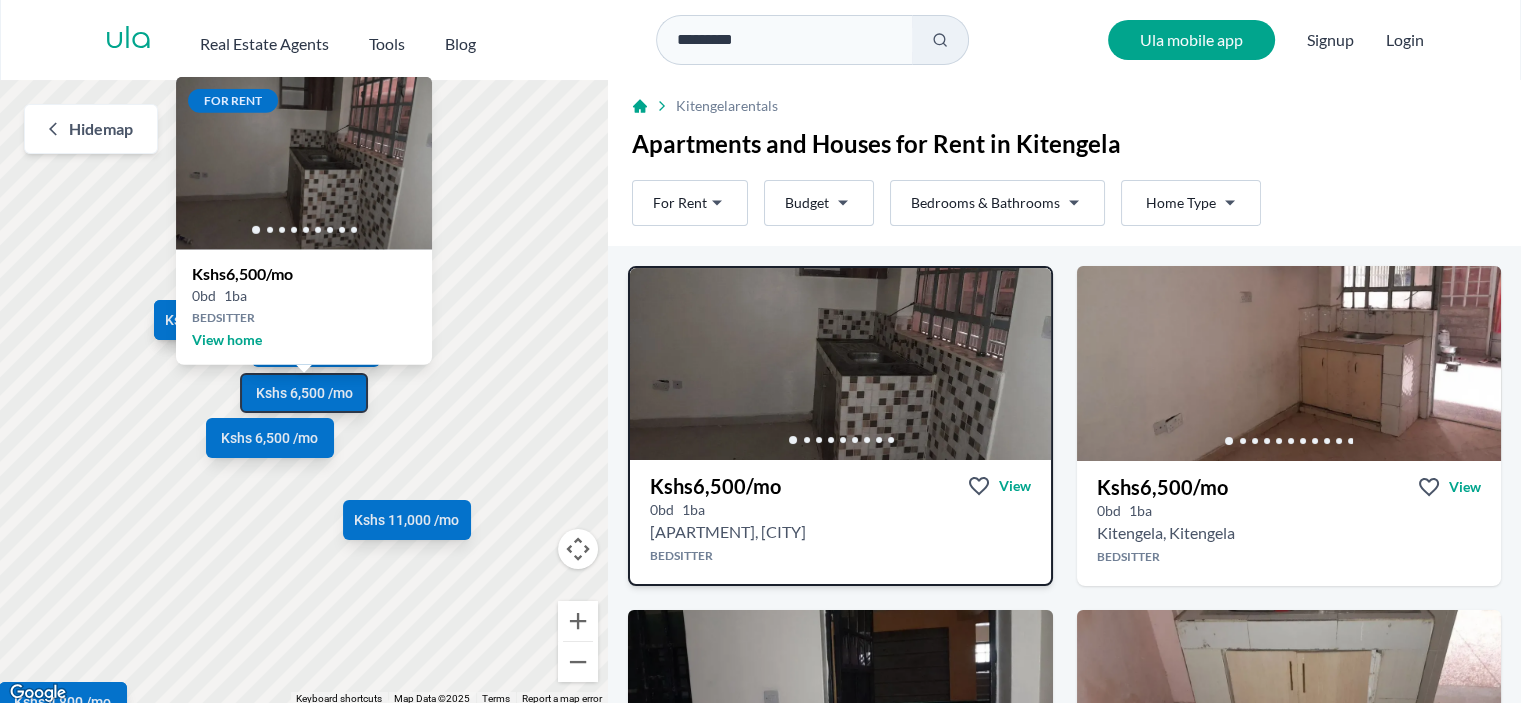 click on "[APARTMENT], [CITY]" at bounding box center (840, 532) 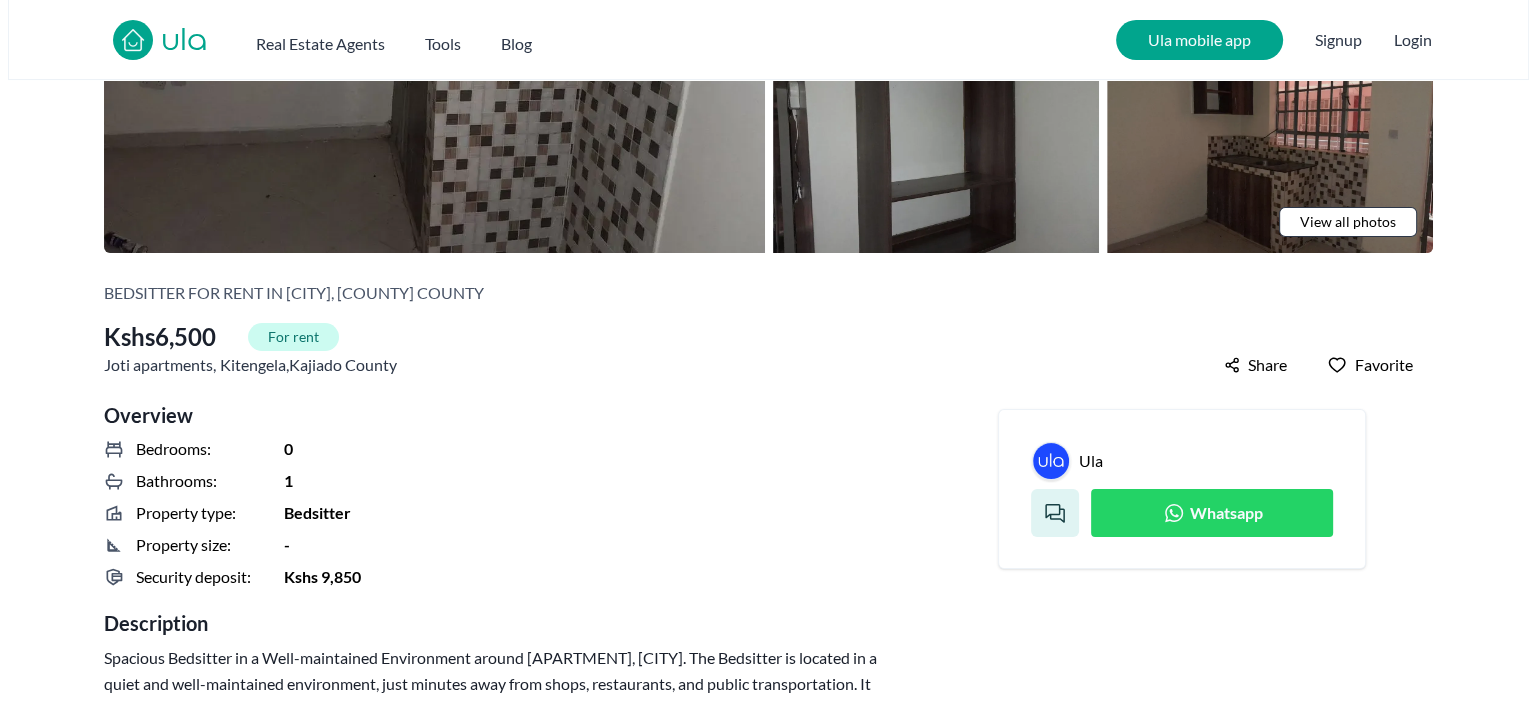 scroll, scrollTop: 140, scrollLeft: 0, axis: vertical 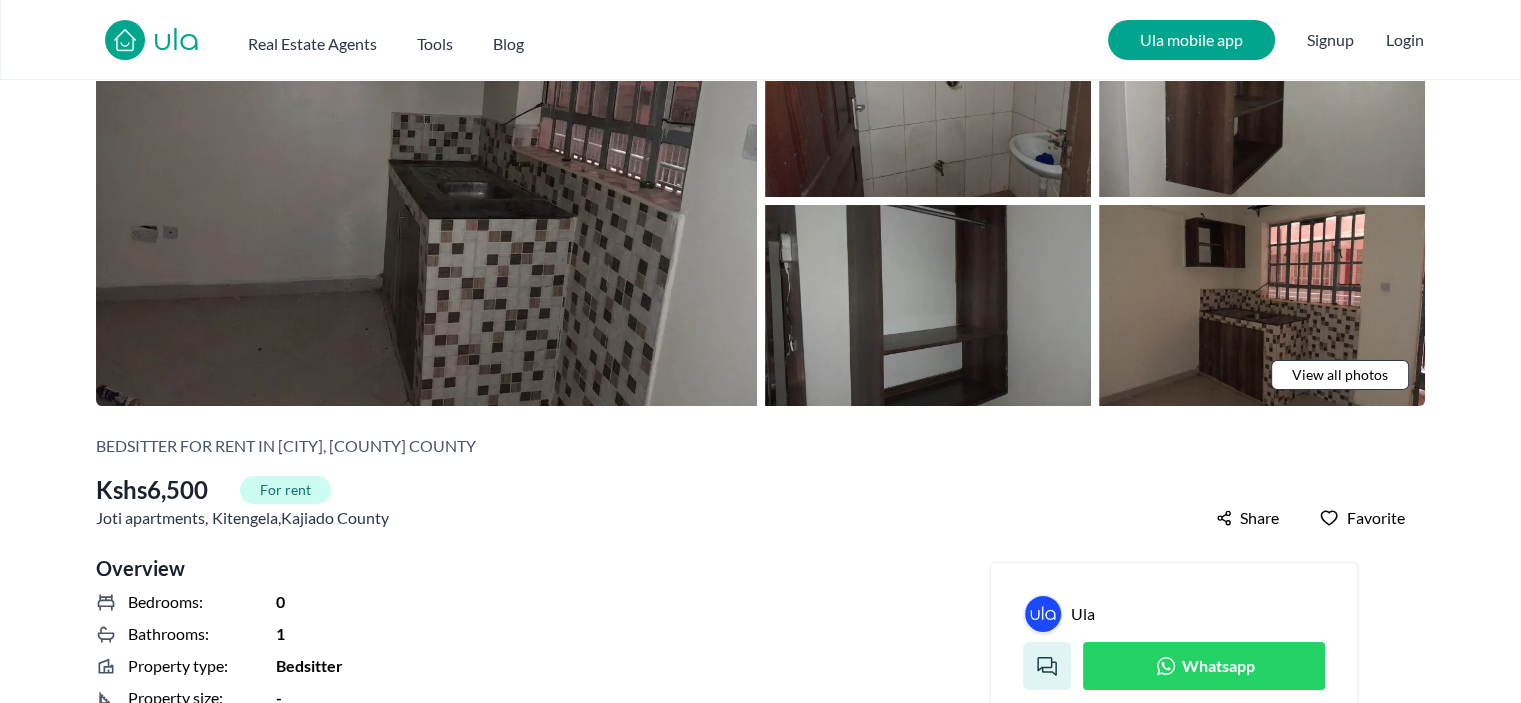click on "View all photos" at bounding box center (1340, 375) 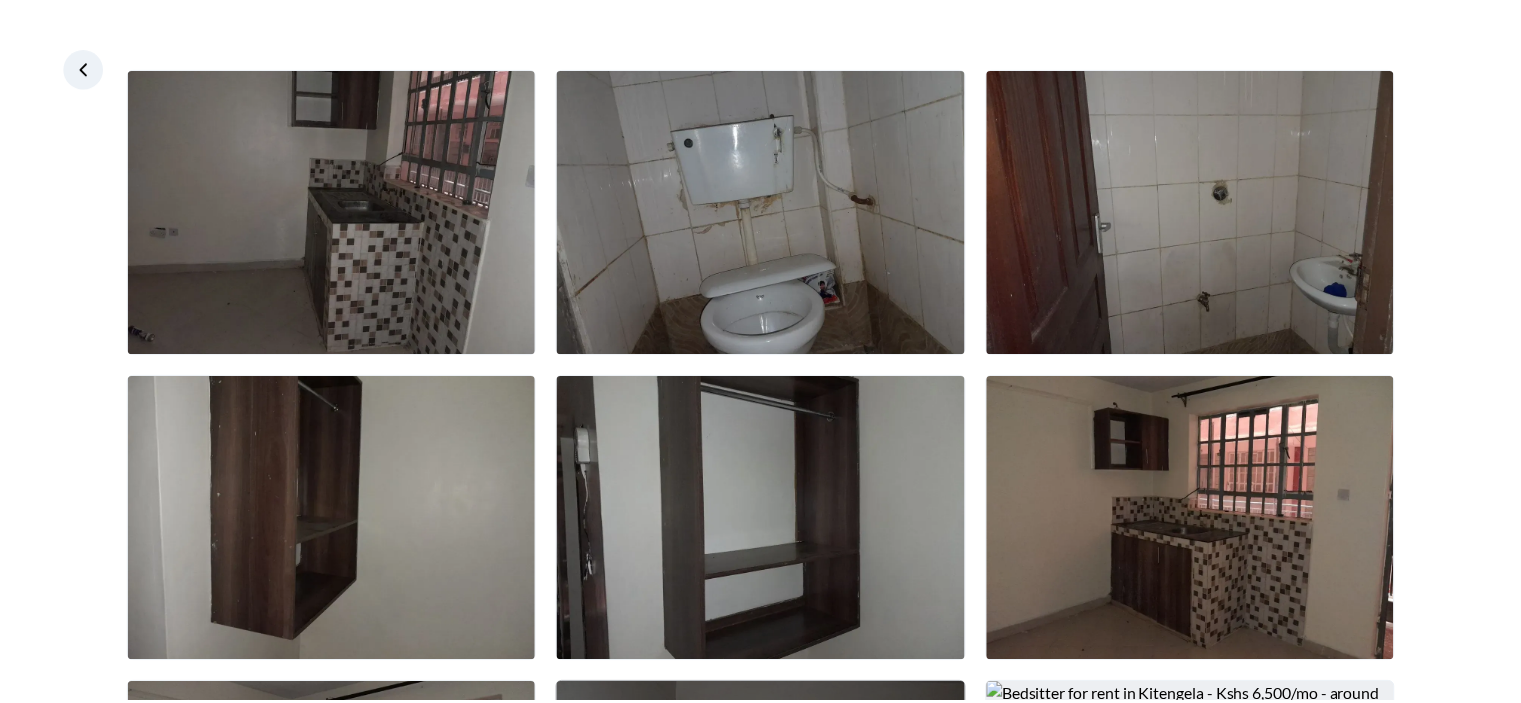 scroll, scrollTop: 0, scrollLeft: 0, axis: both 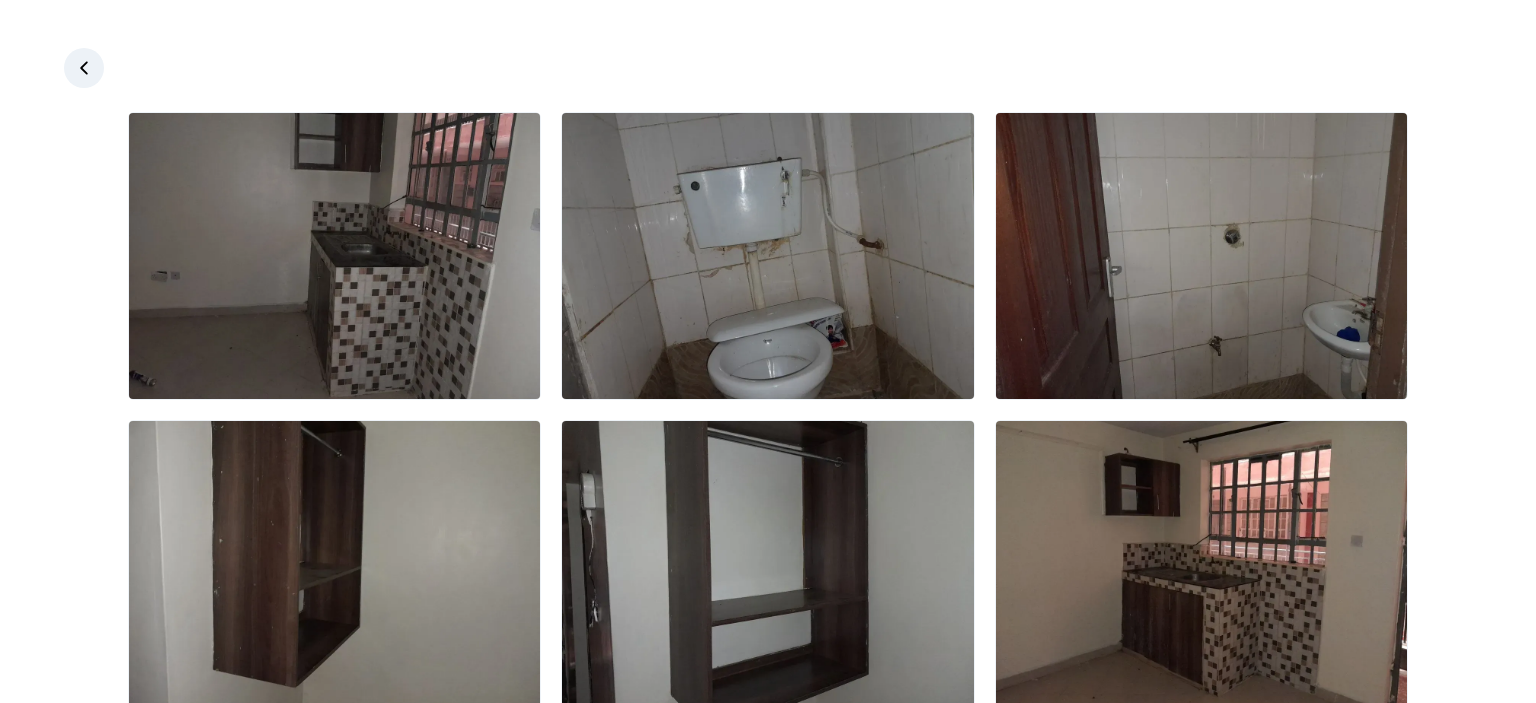 click at bounding box center [768, 351] 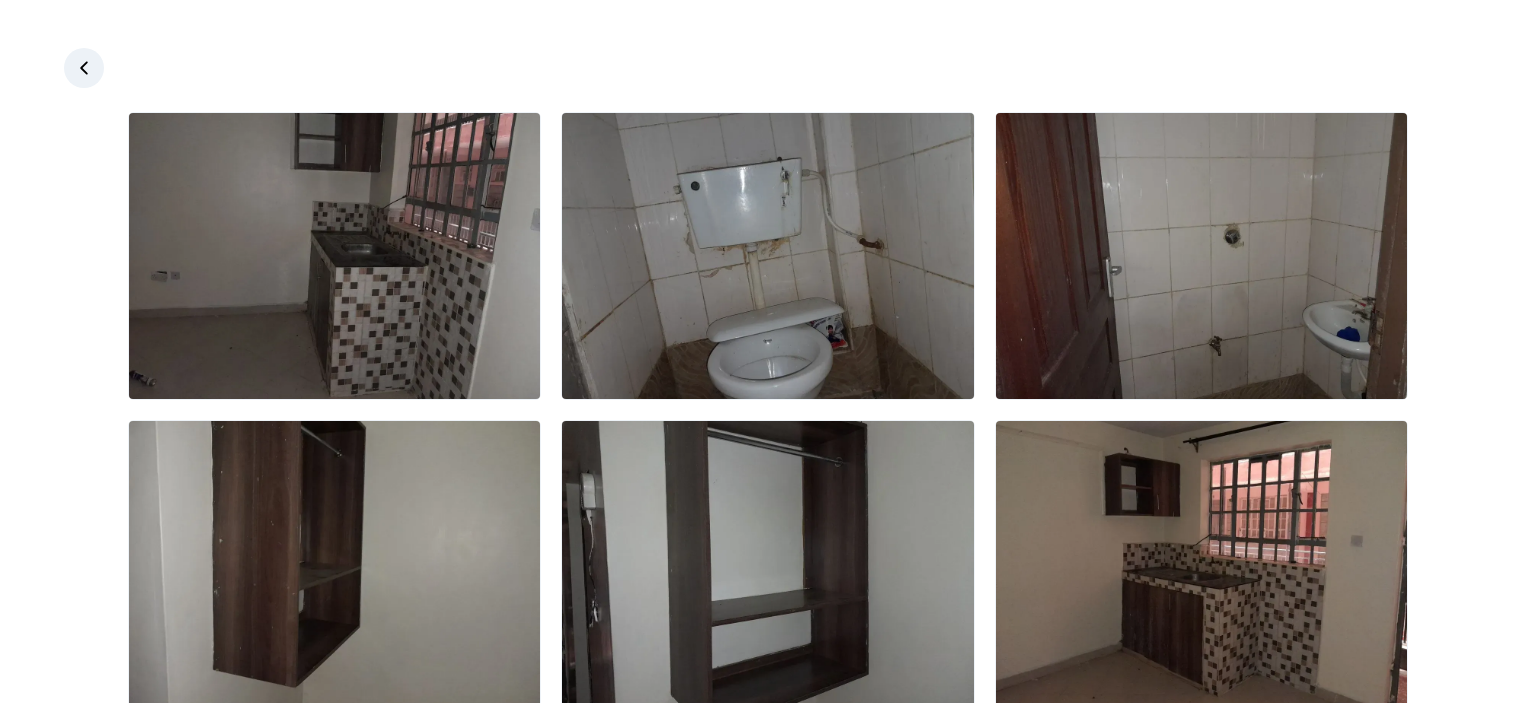 click 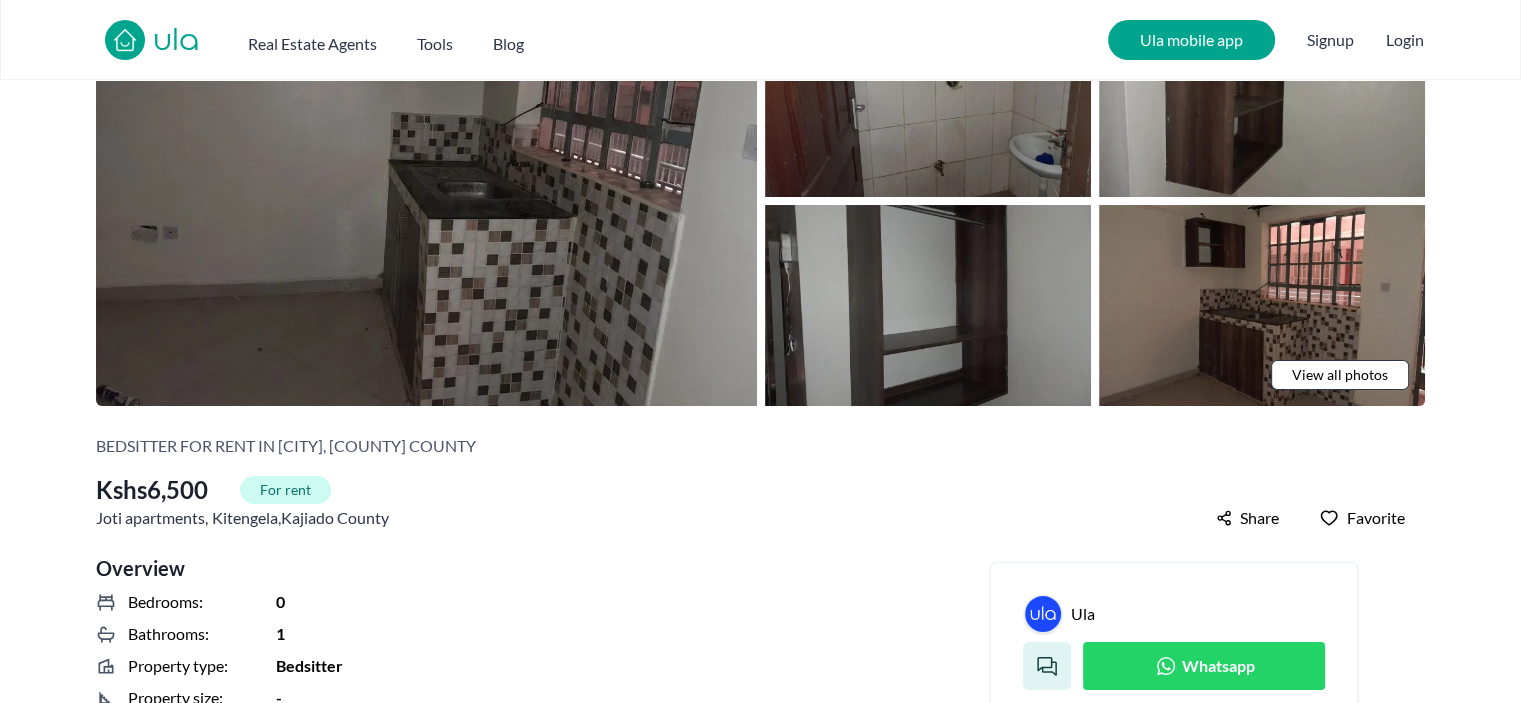 scroll, scrollTop: 0, scrollLeft: 0, axis: both 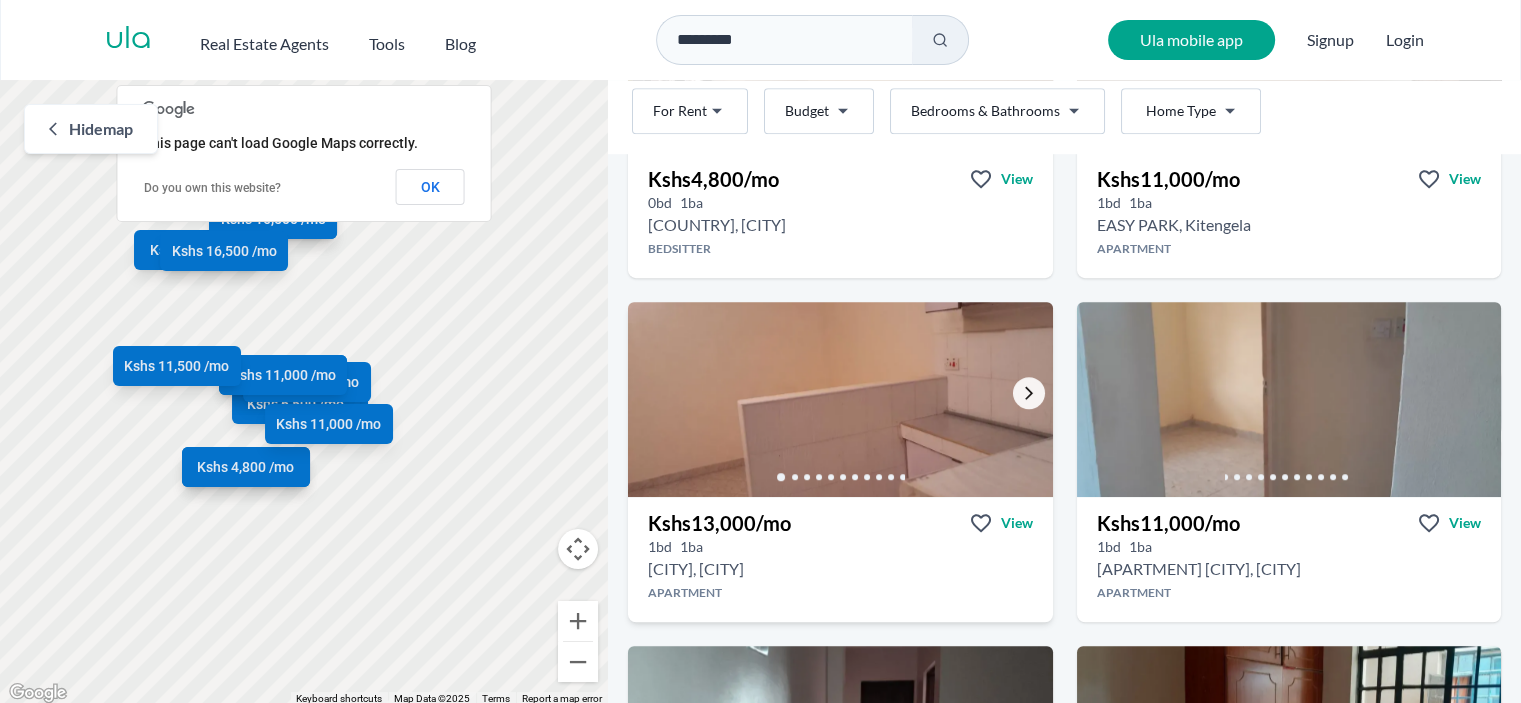click 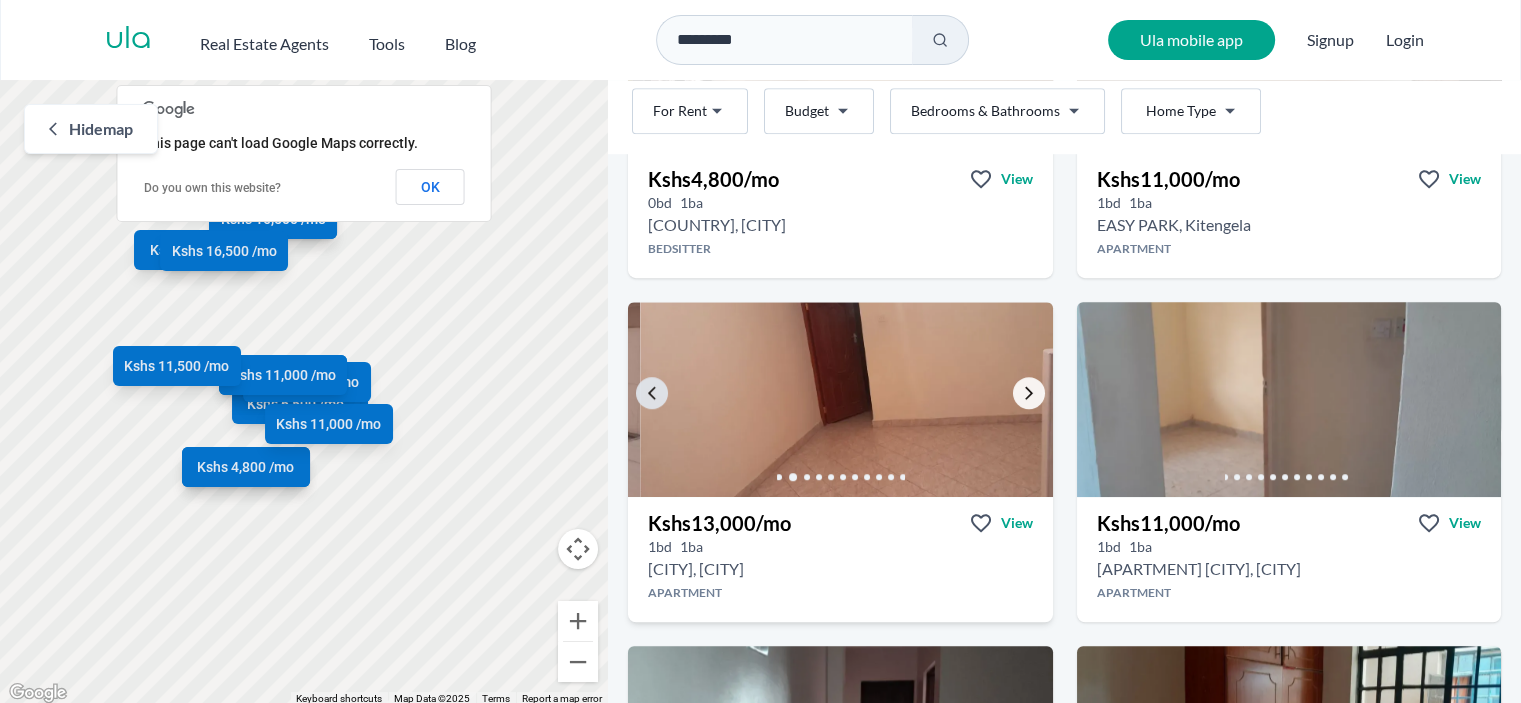 click 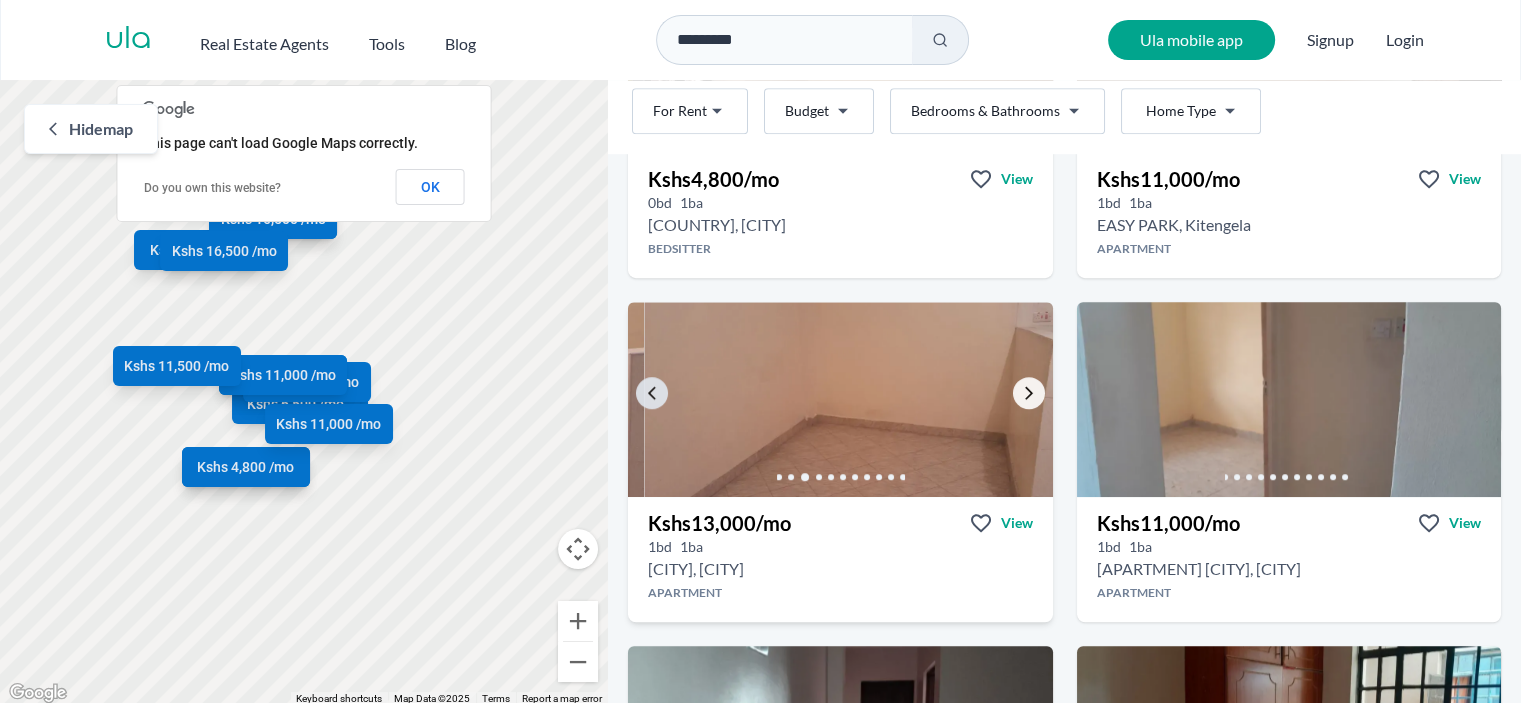 click 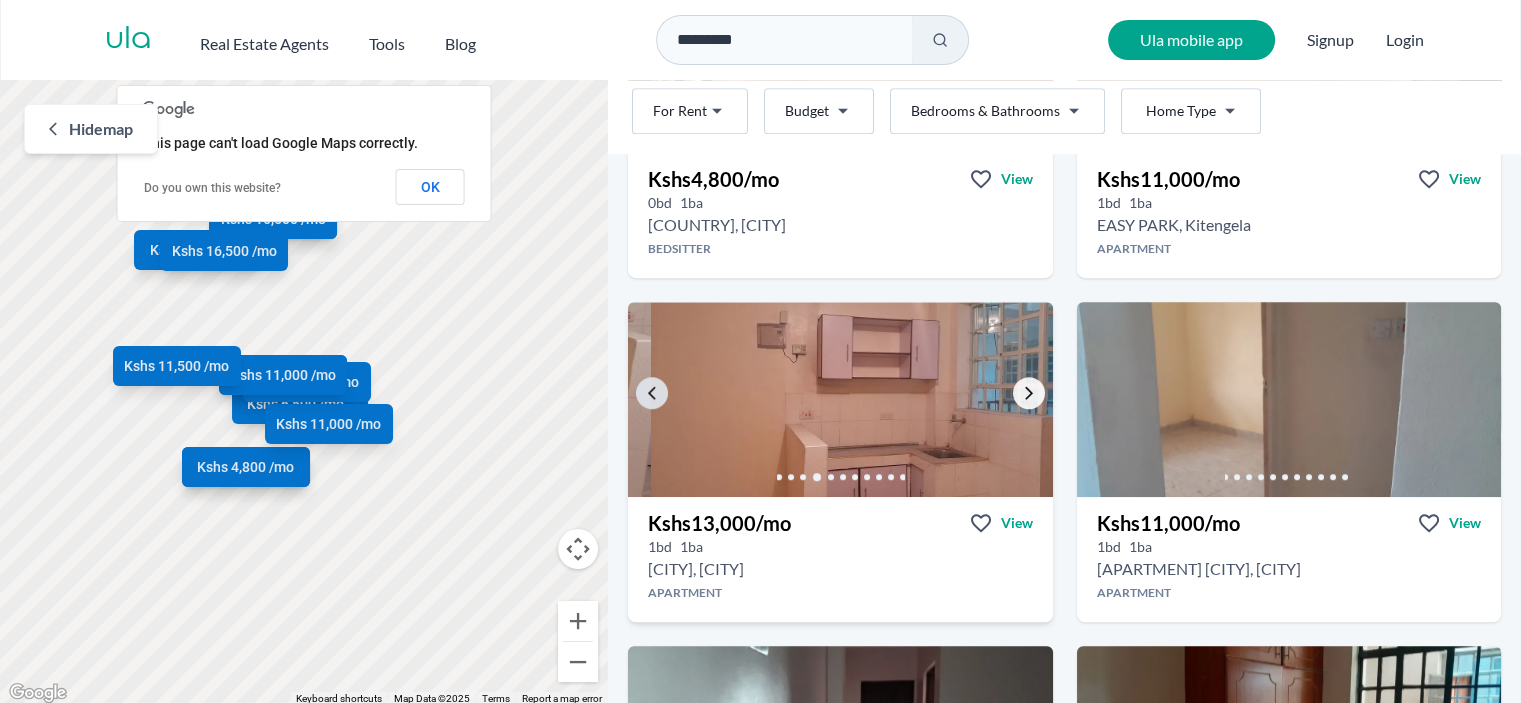 click 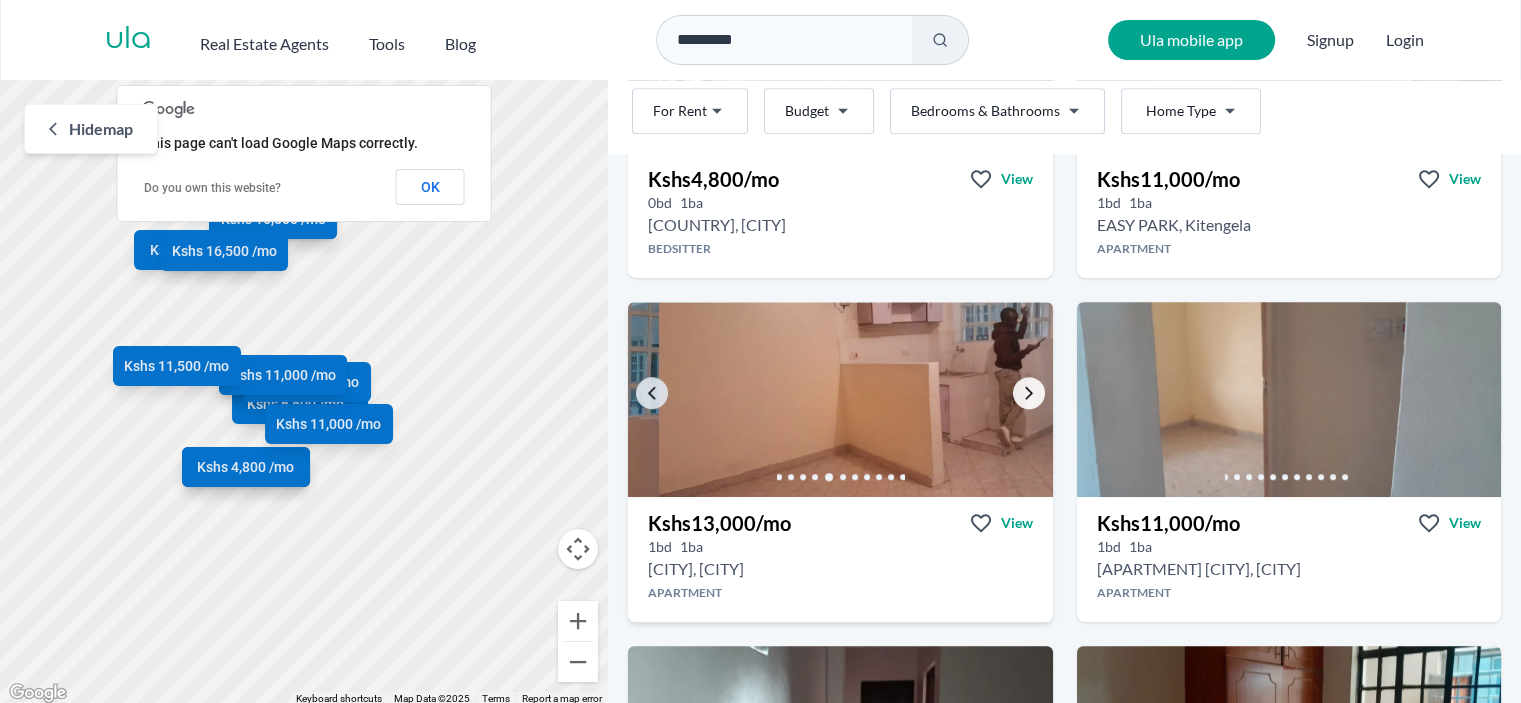 click 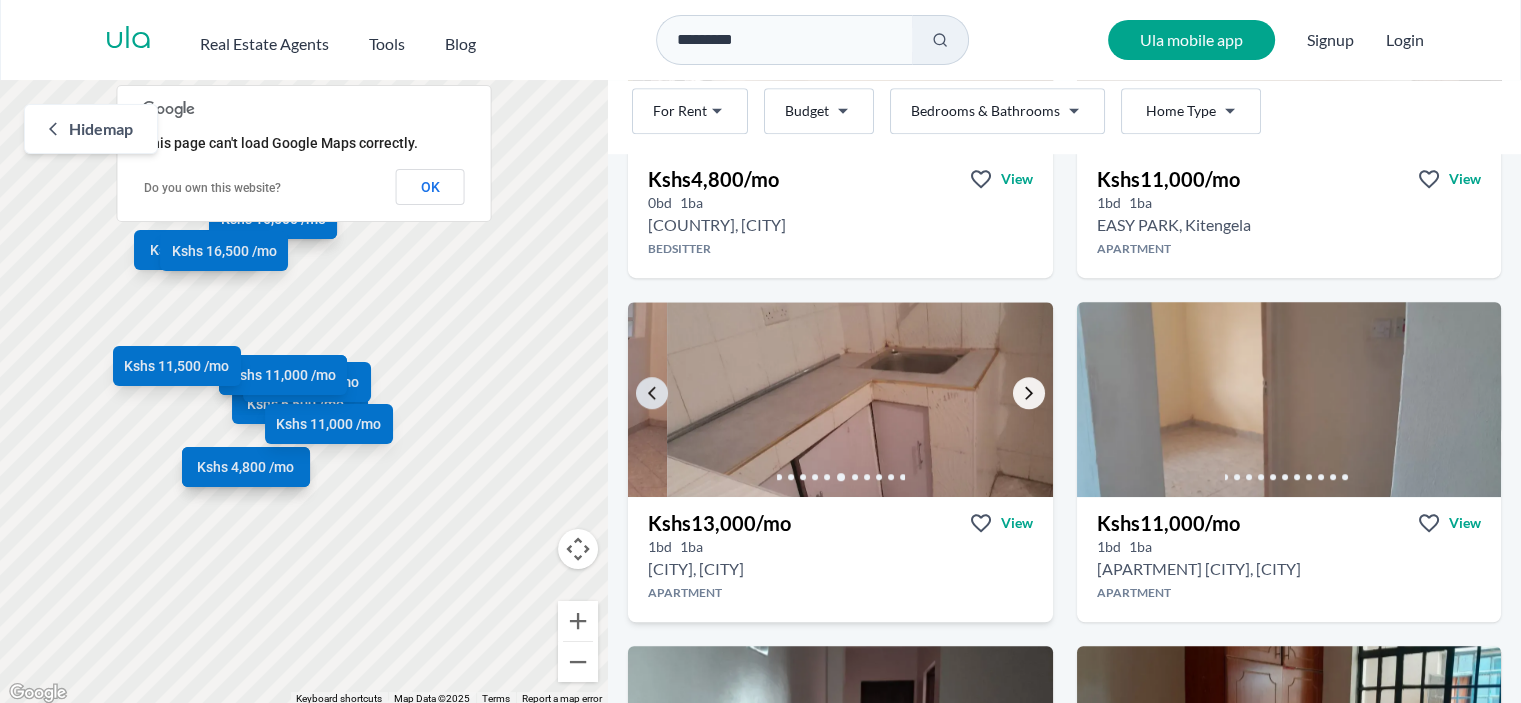 click 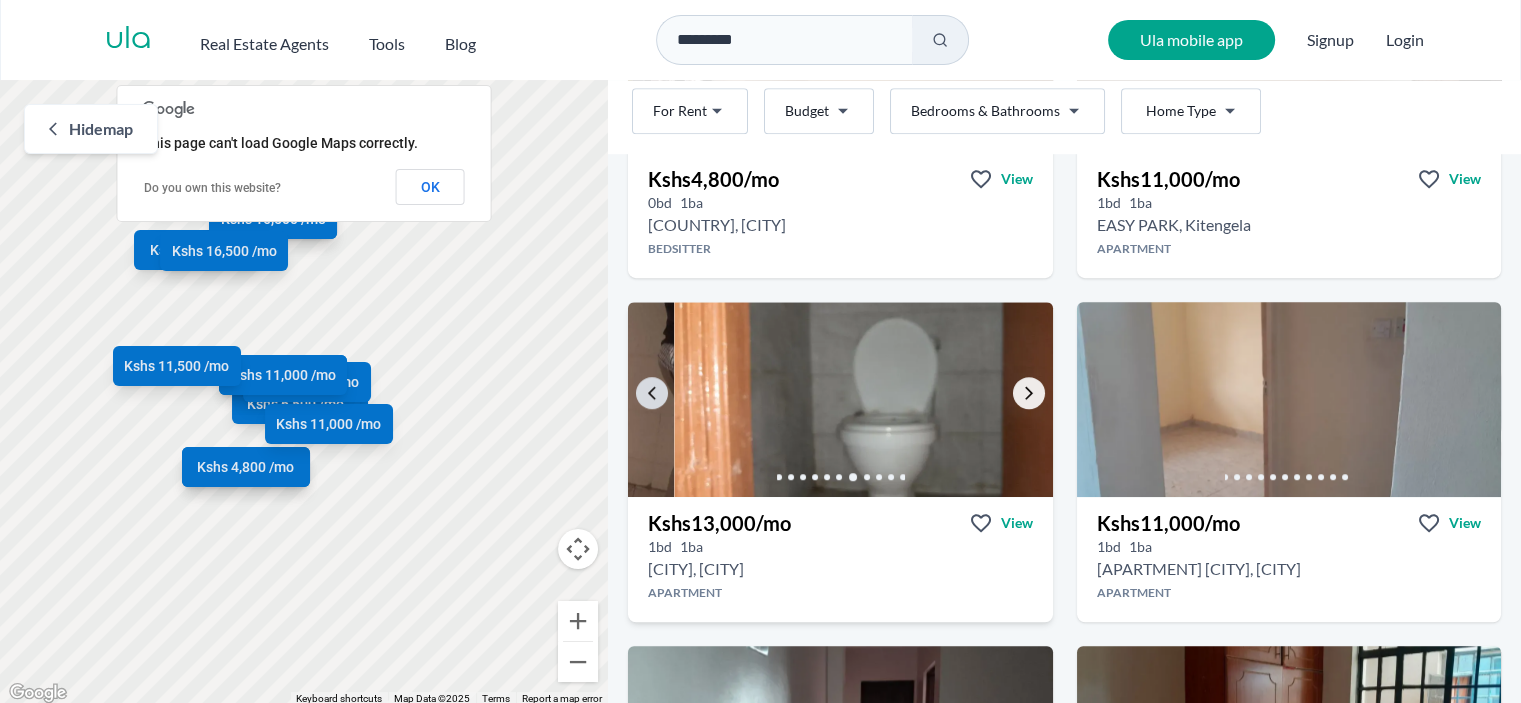 click 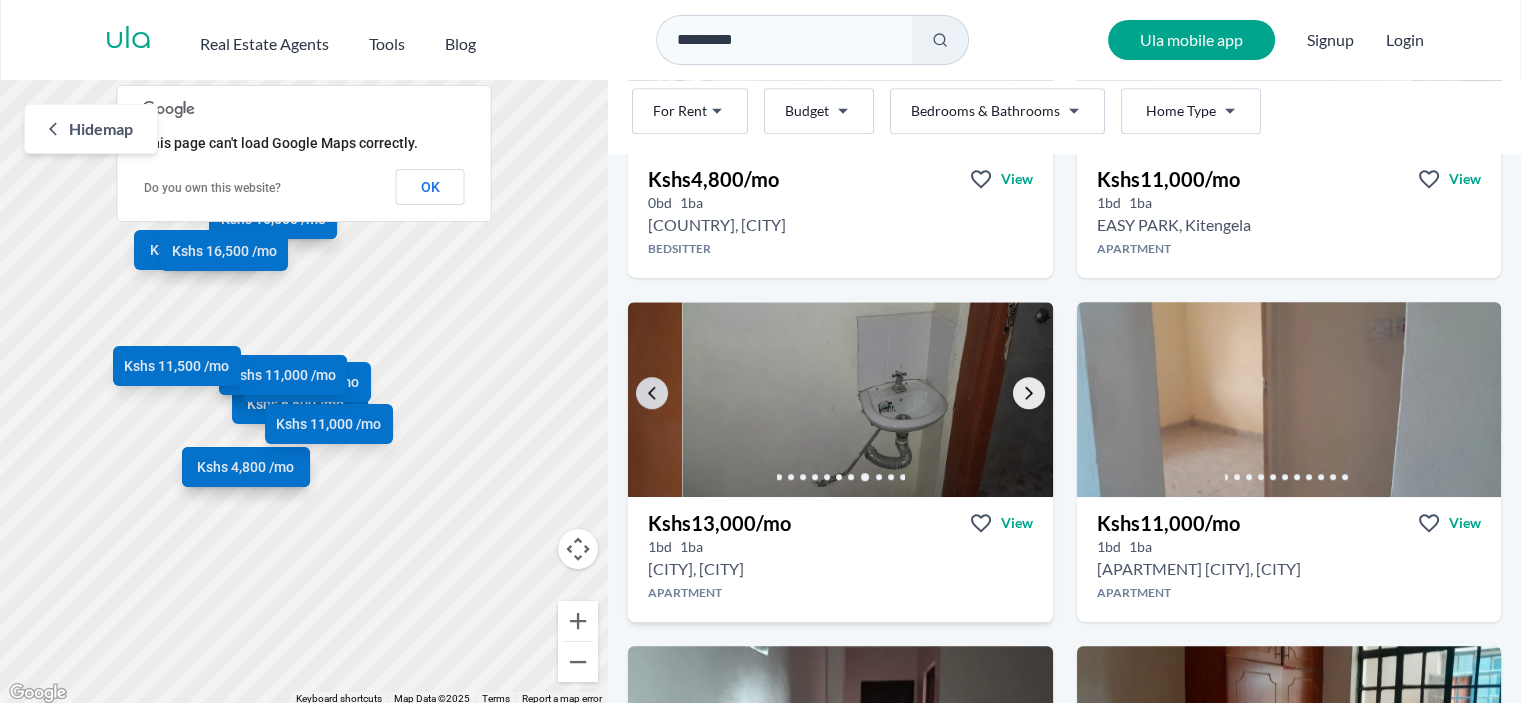 click 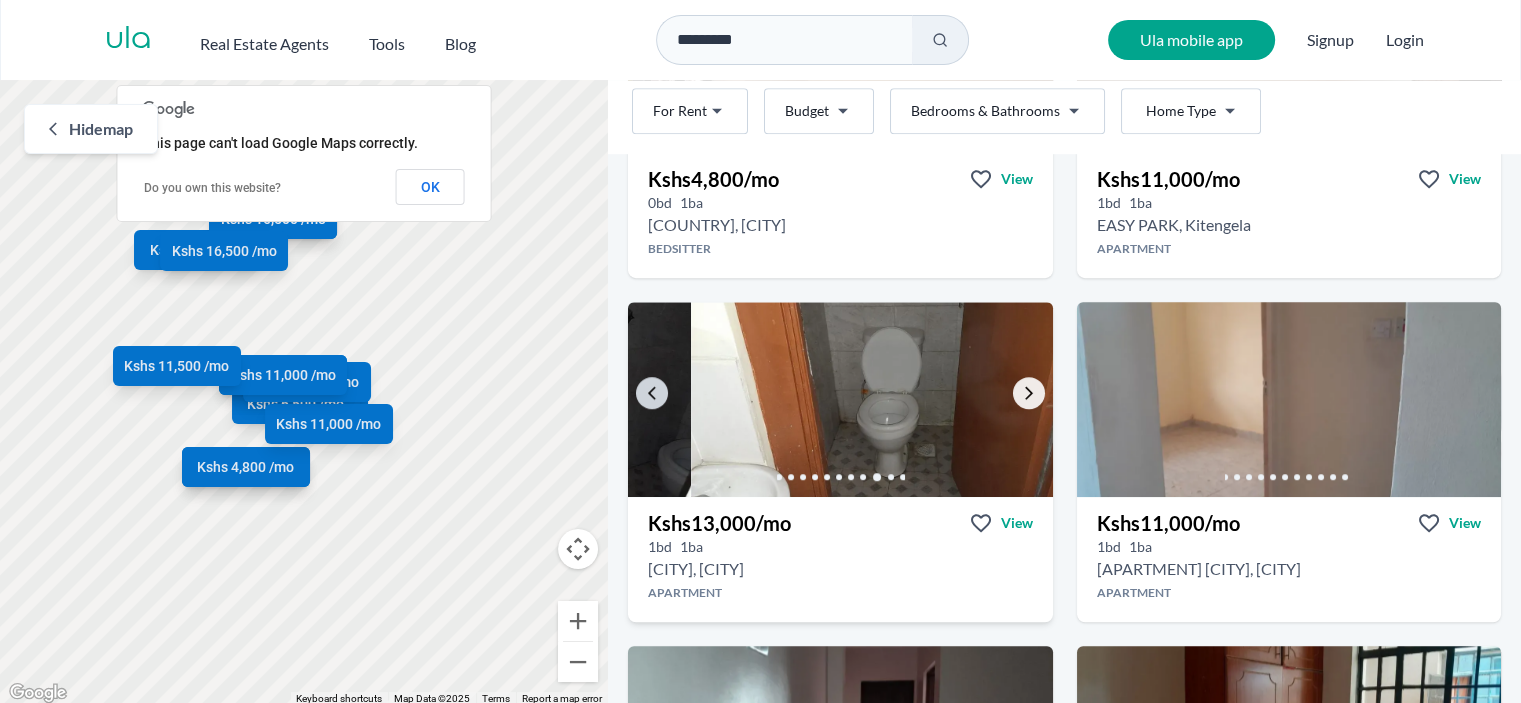 click 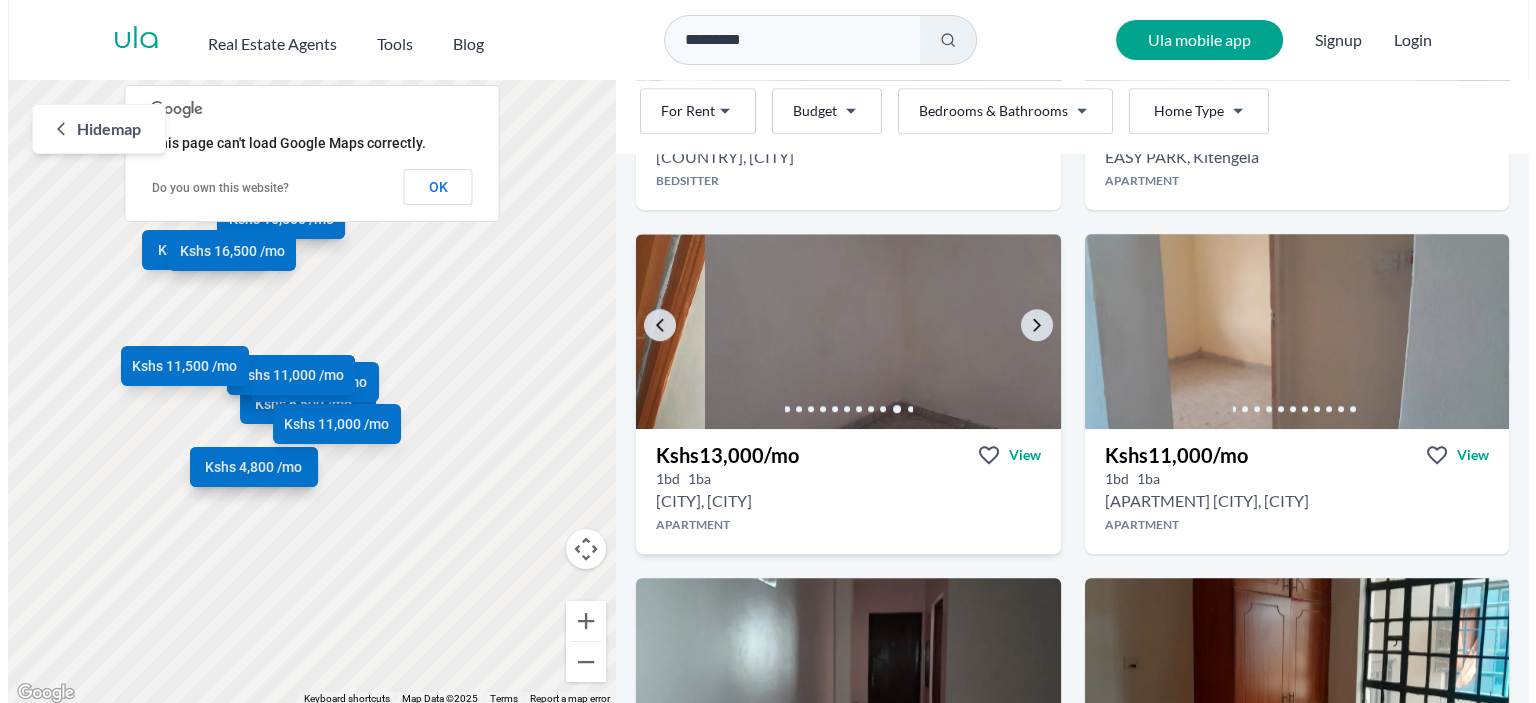 scroll, scrollTop: 1426, scrollLeft: 0, axis: vertical 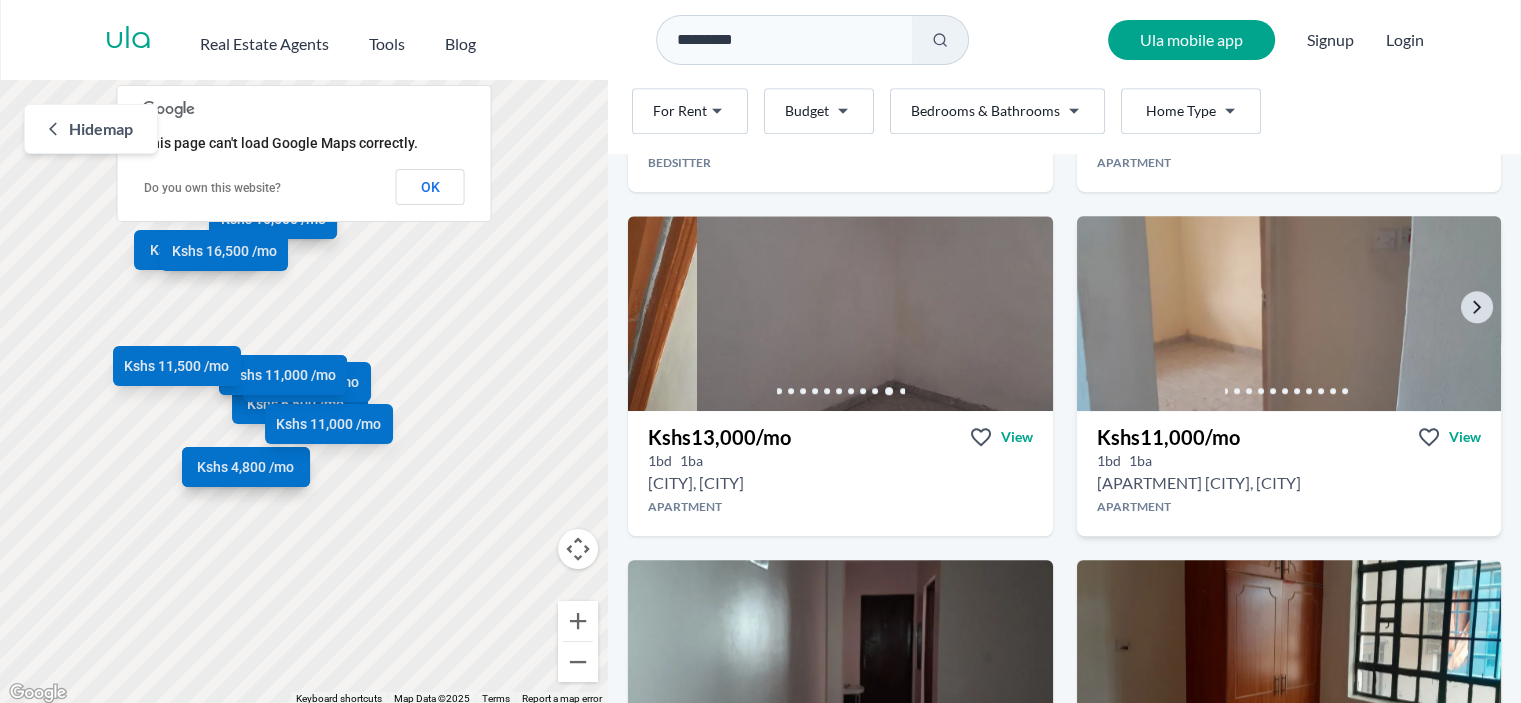click at bounding box center [1289, 313] 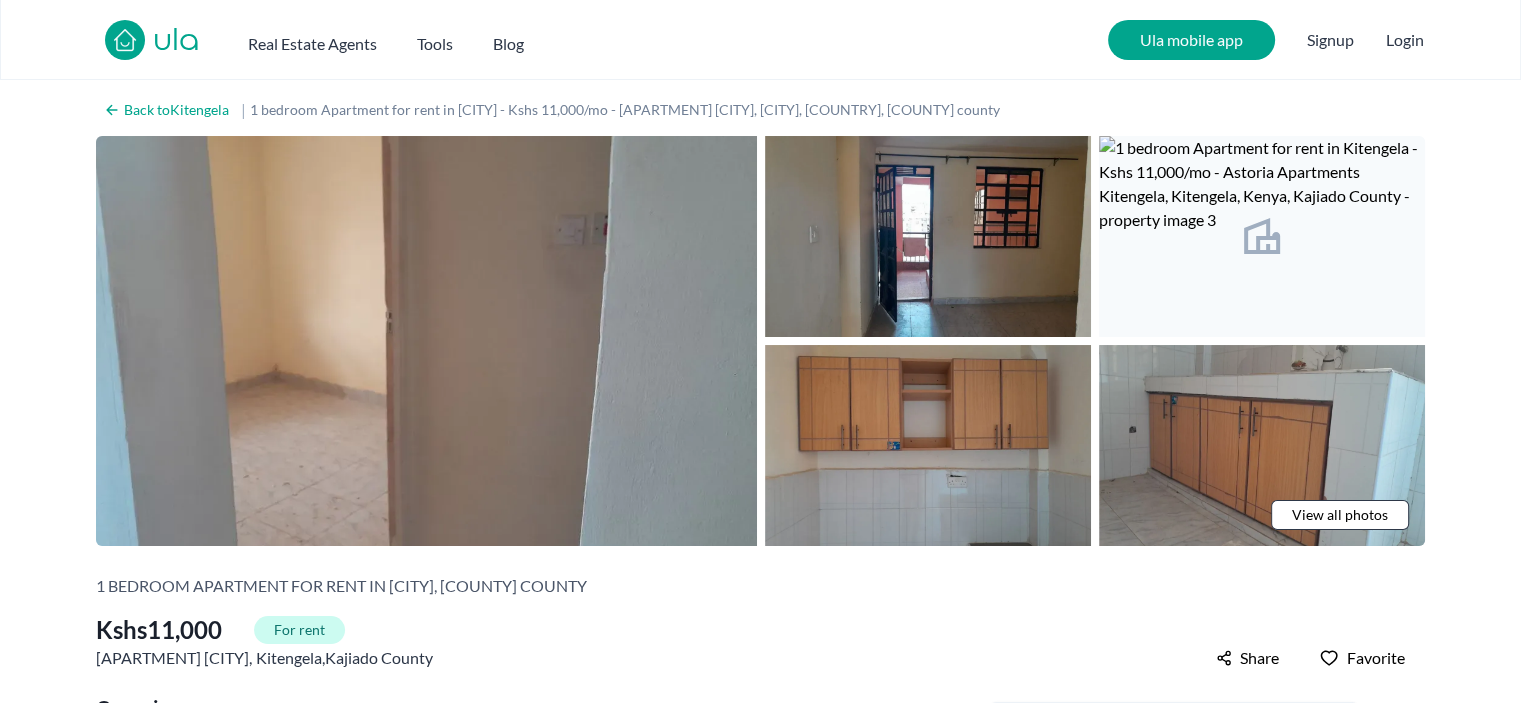click on "View all photos" at bounding box center [1340, 515] 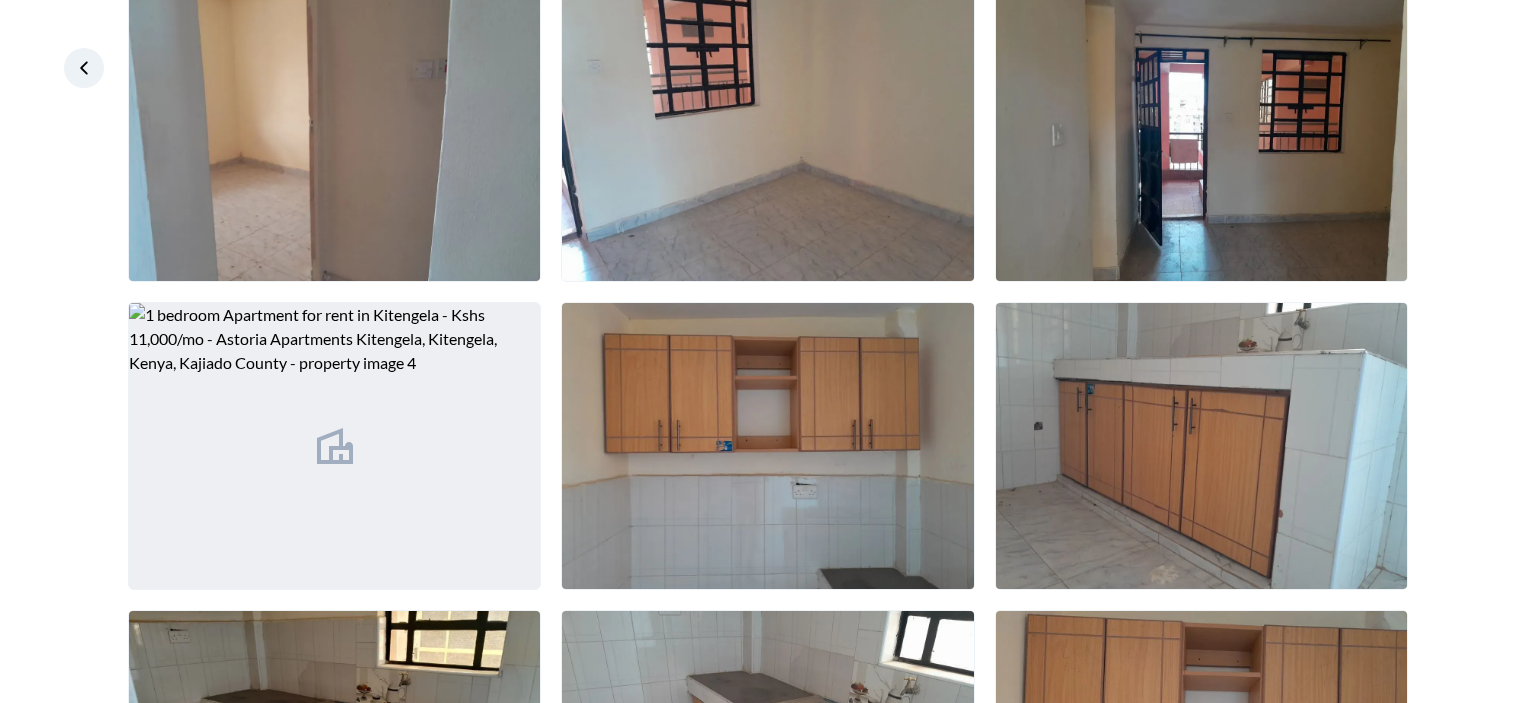 scroll, scrollTop: 0, scrollLeft: 0, axis: both 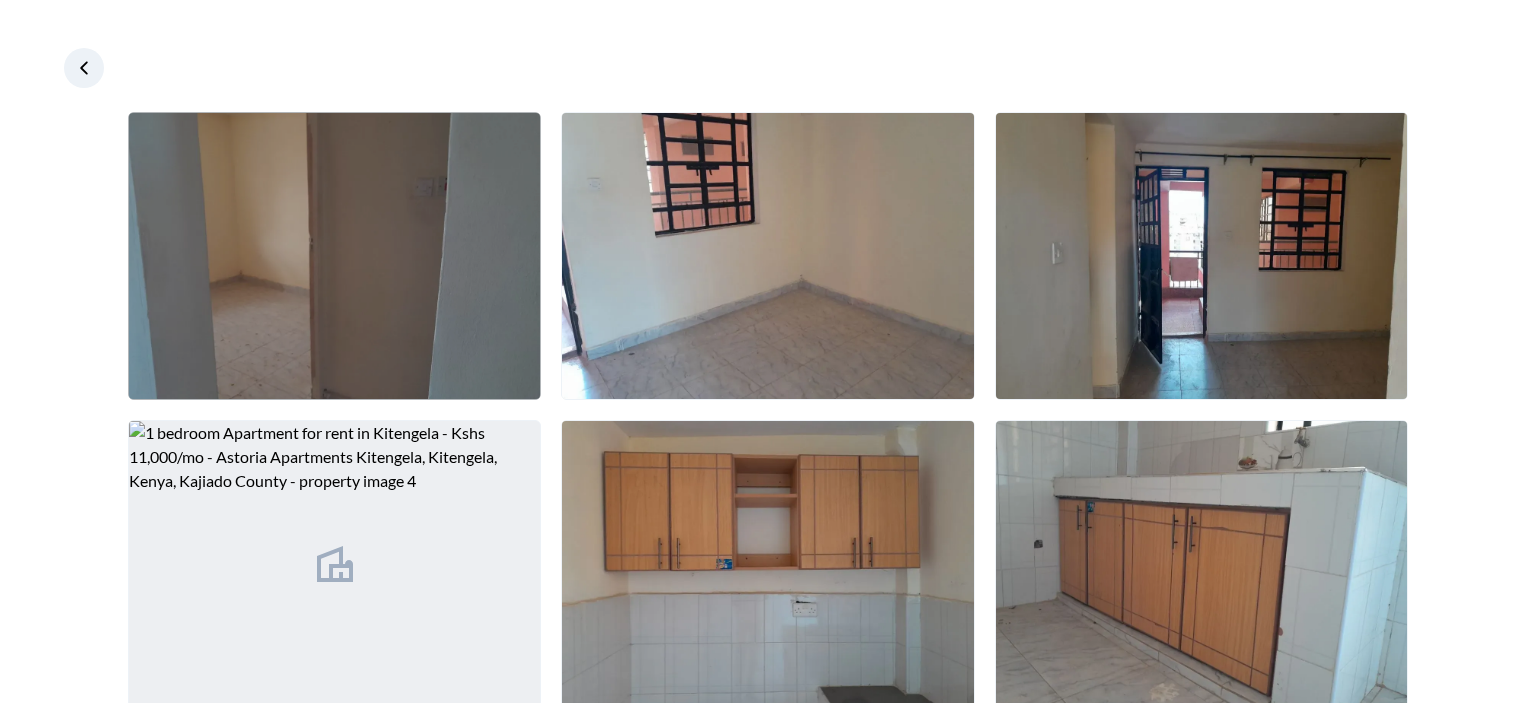 click at bounding box center [334, 256] 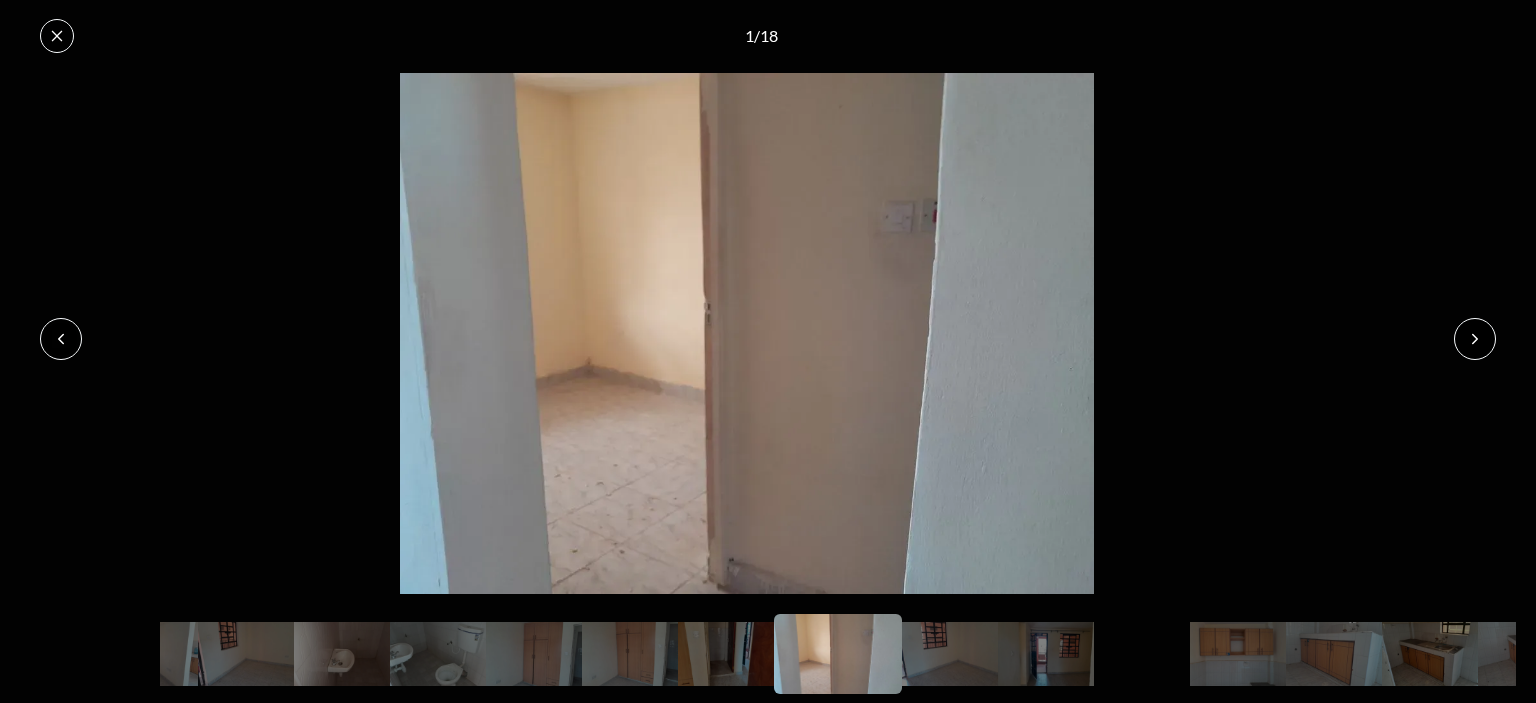 click at bounding box center (1475, 339) 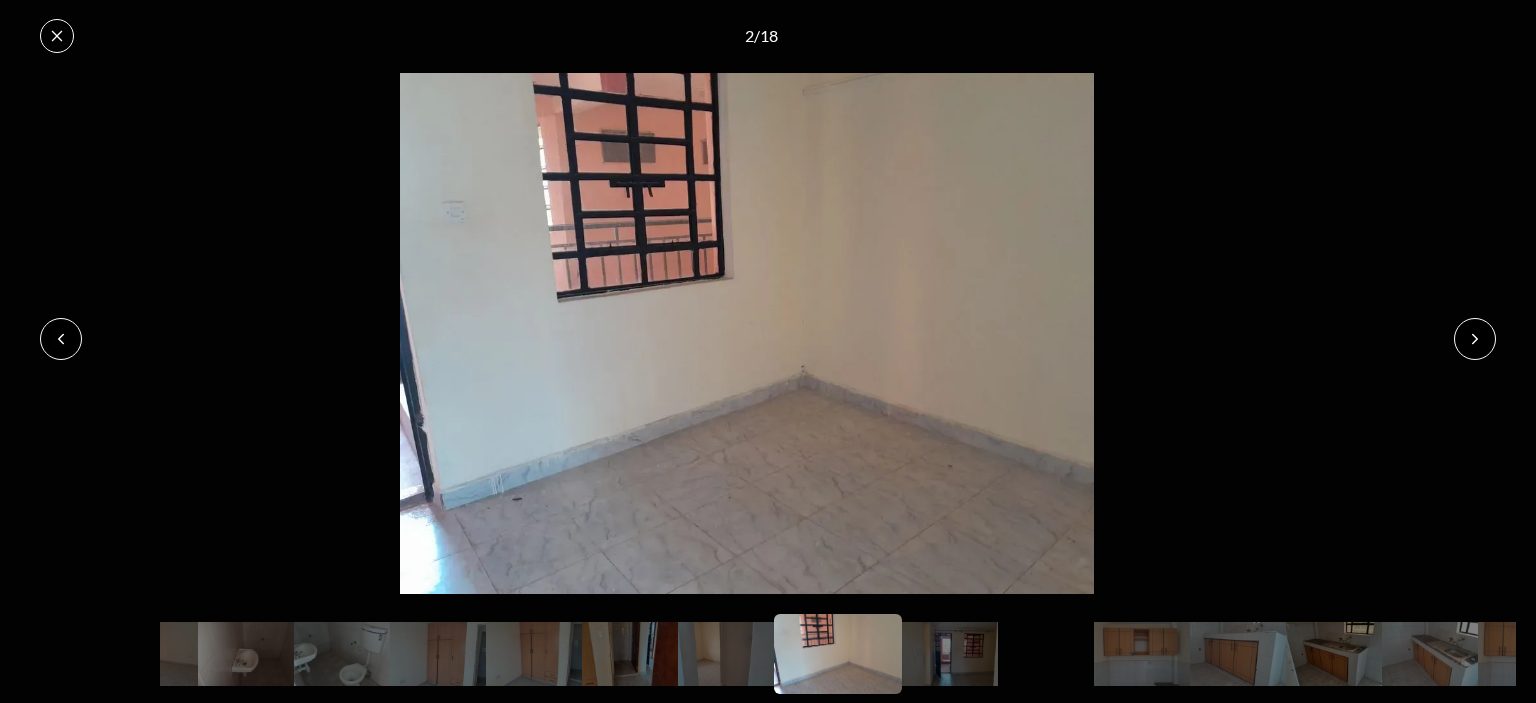 click at bounding box center [1475, 339] 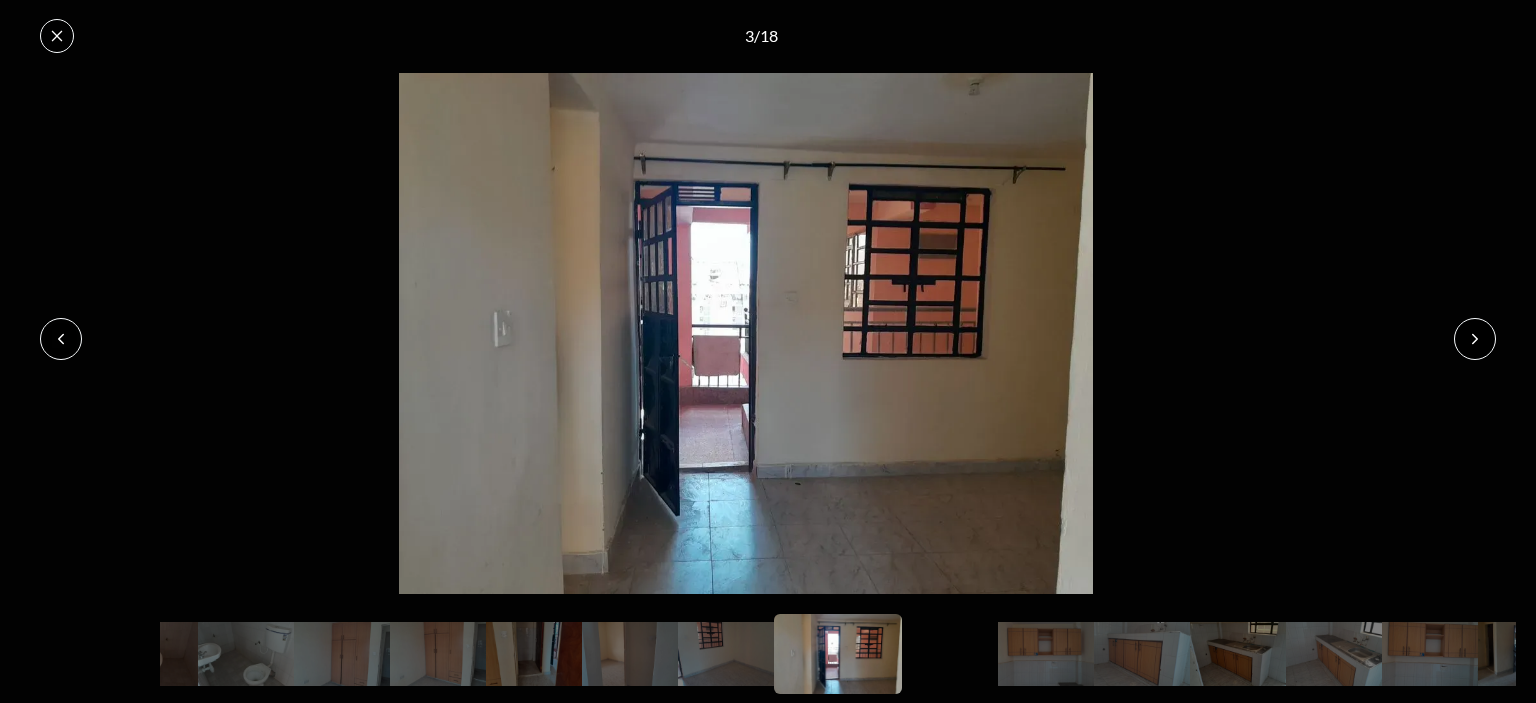 click at bounding box center [1475, 339] 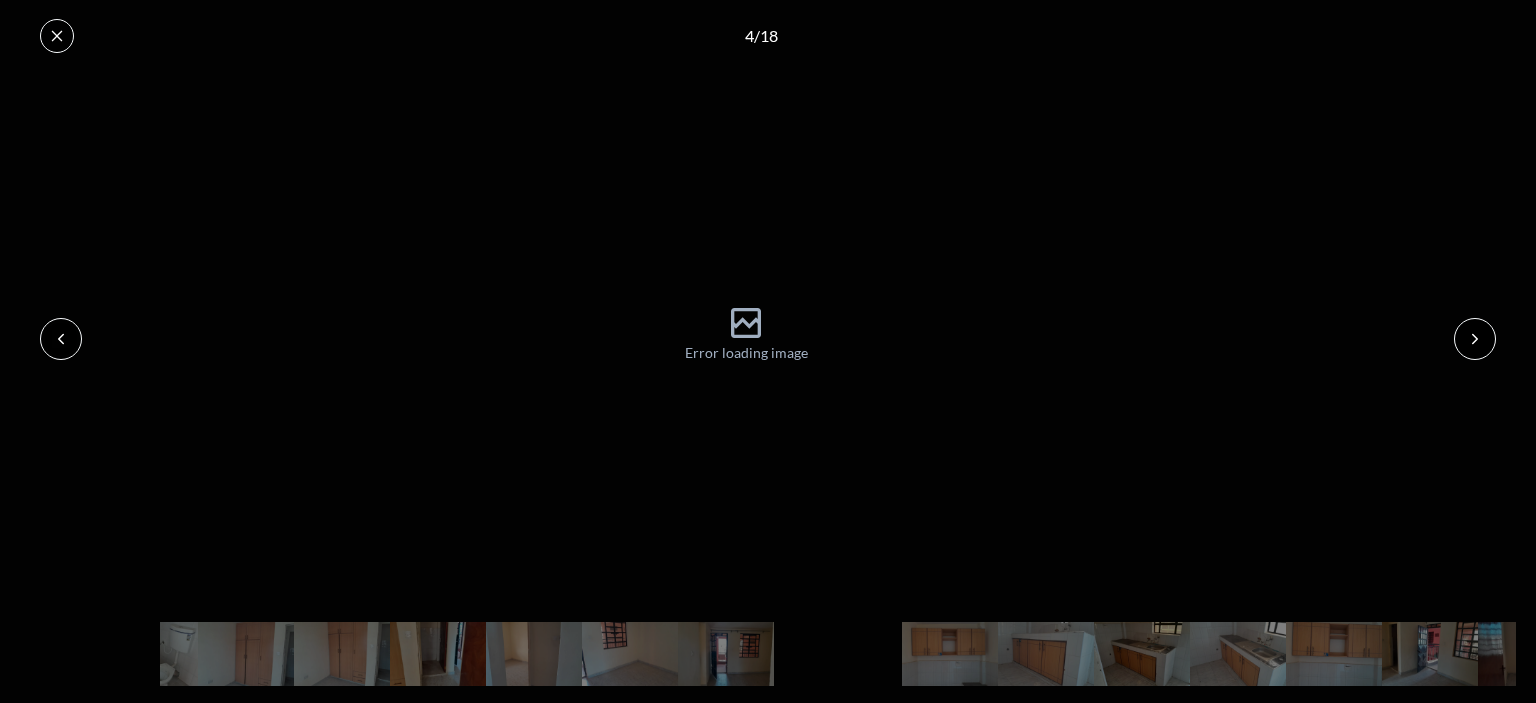 click at bounding box center (1475, 339) 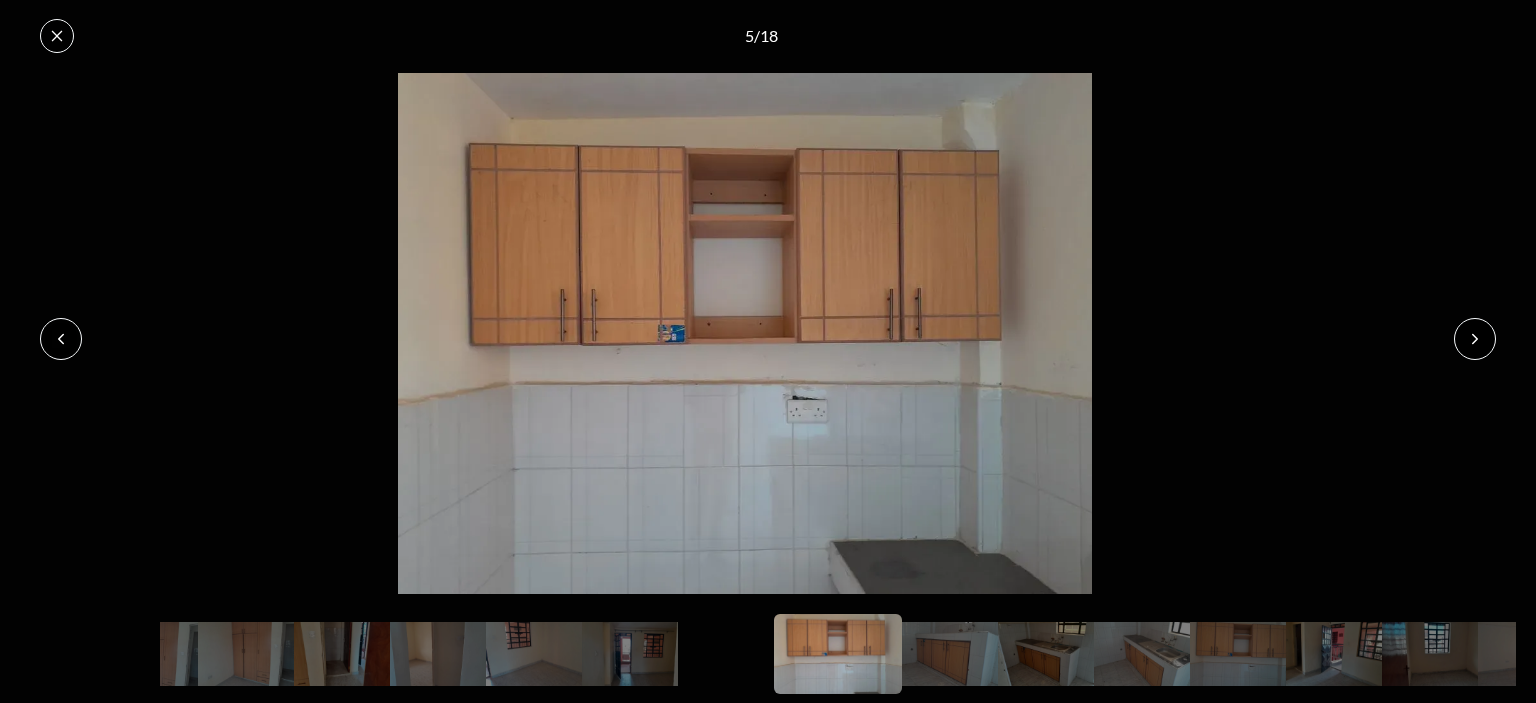 click at bounding box center [1475, 339] 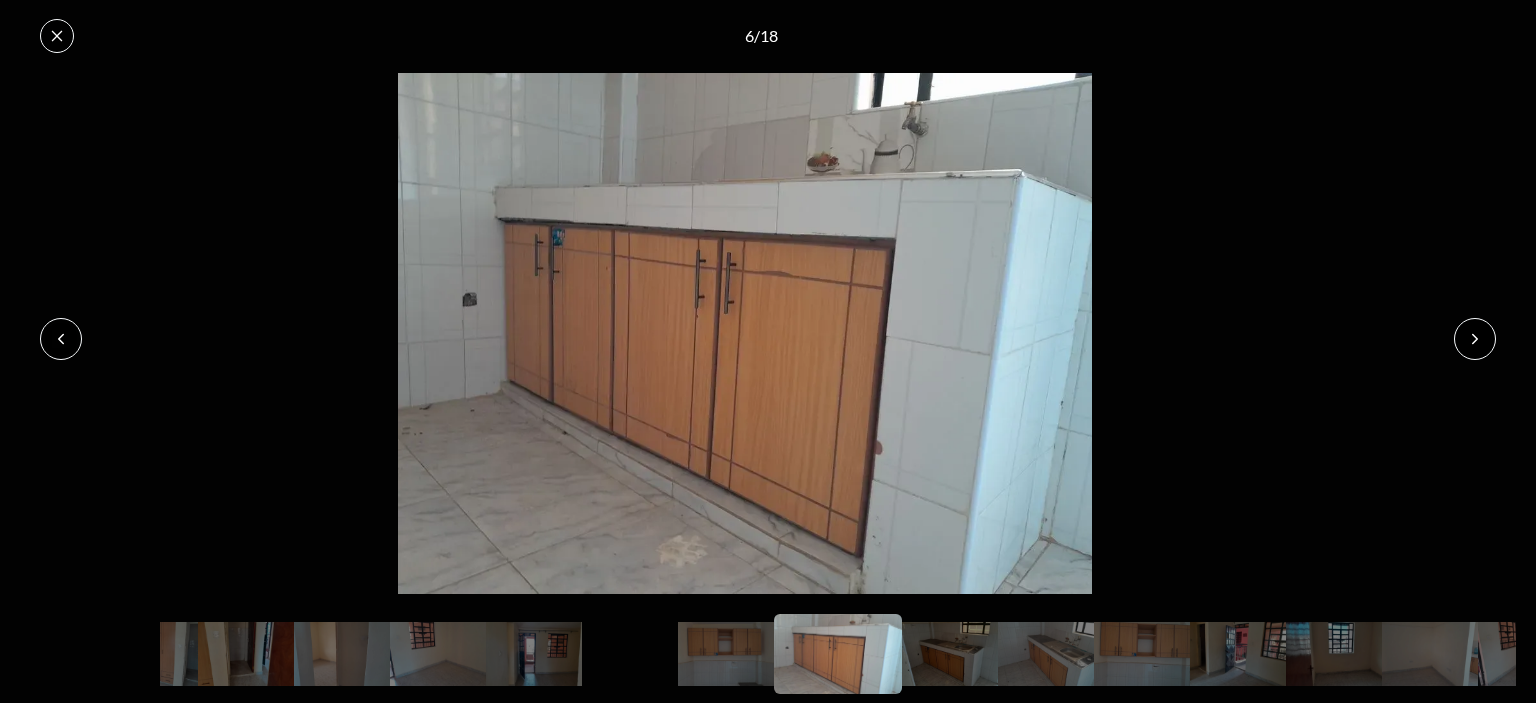 click at bounding box center (1475, 339) 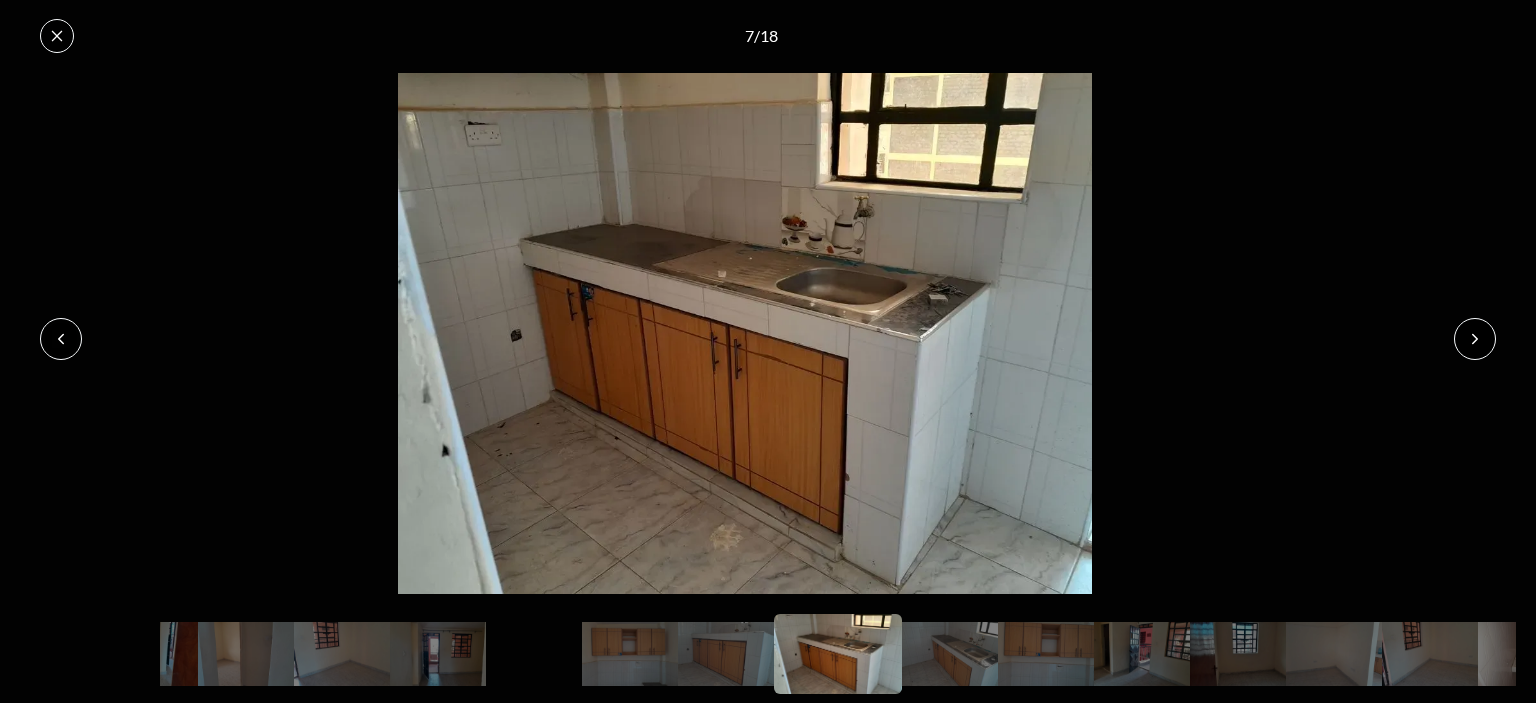 click at bounding box center (1475, 339) 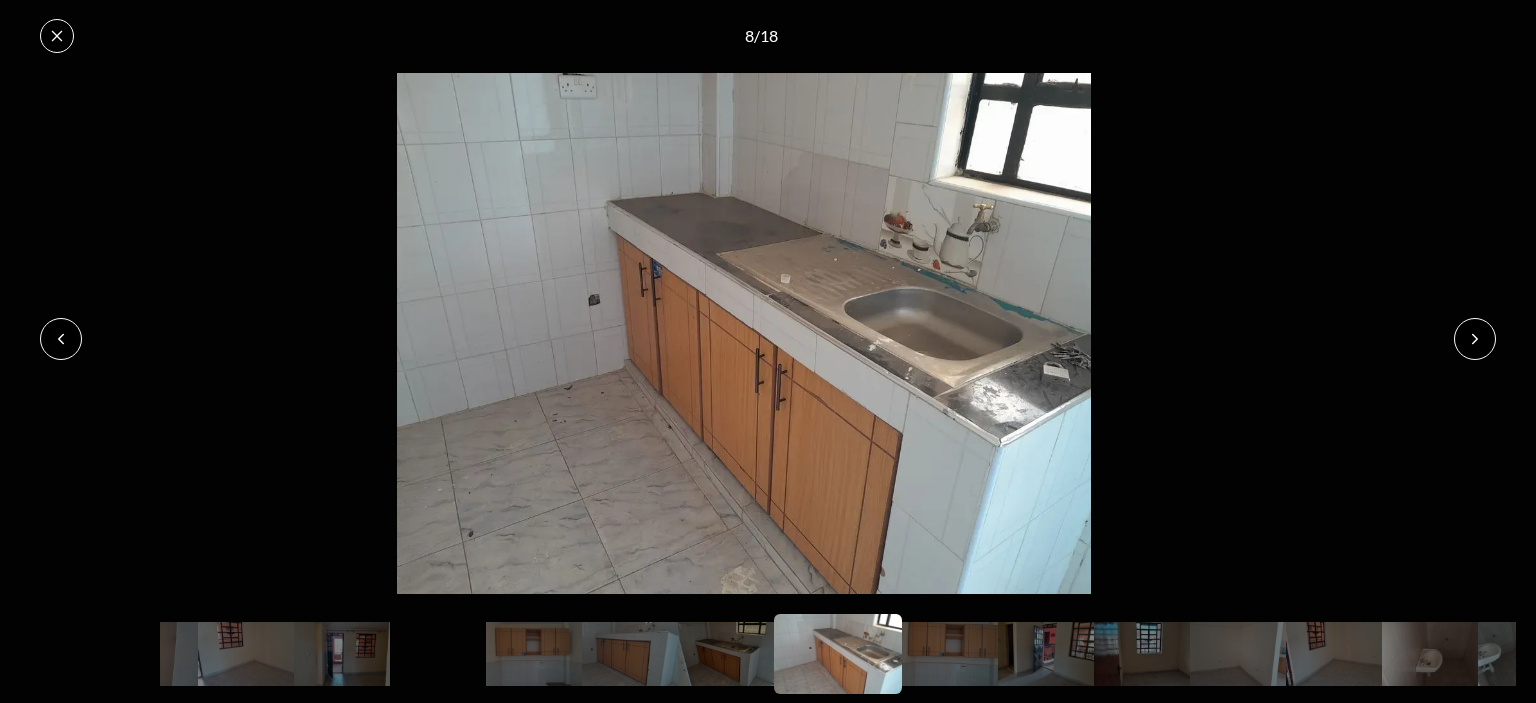 click at bounding box center [1475, 339] 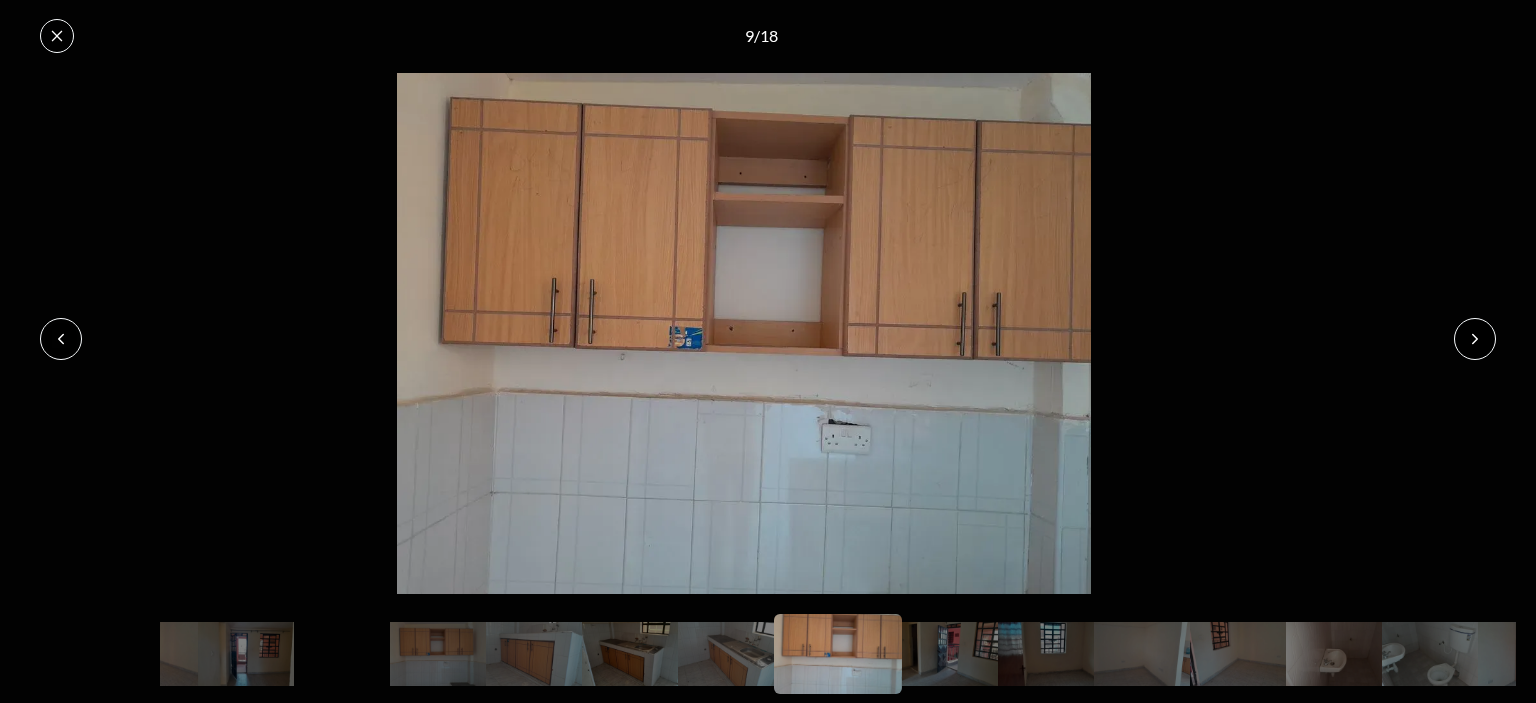 click at bounding box center (1475, 339) 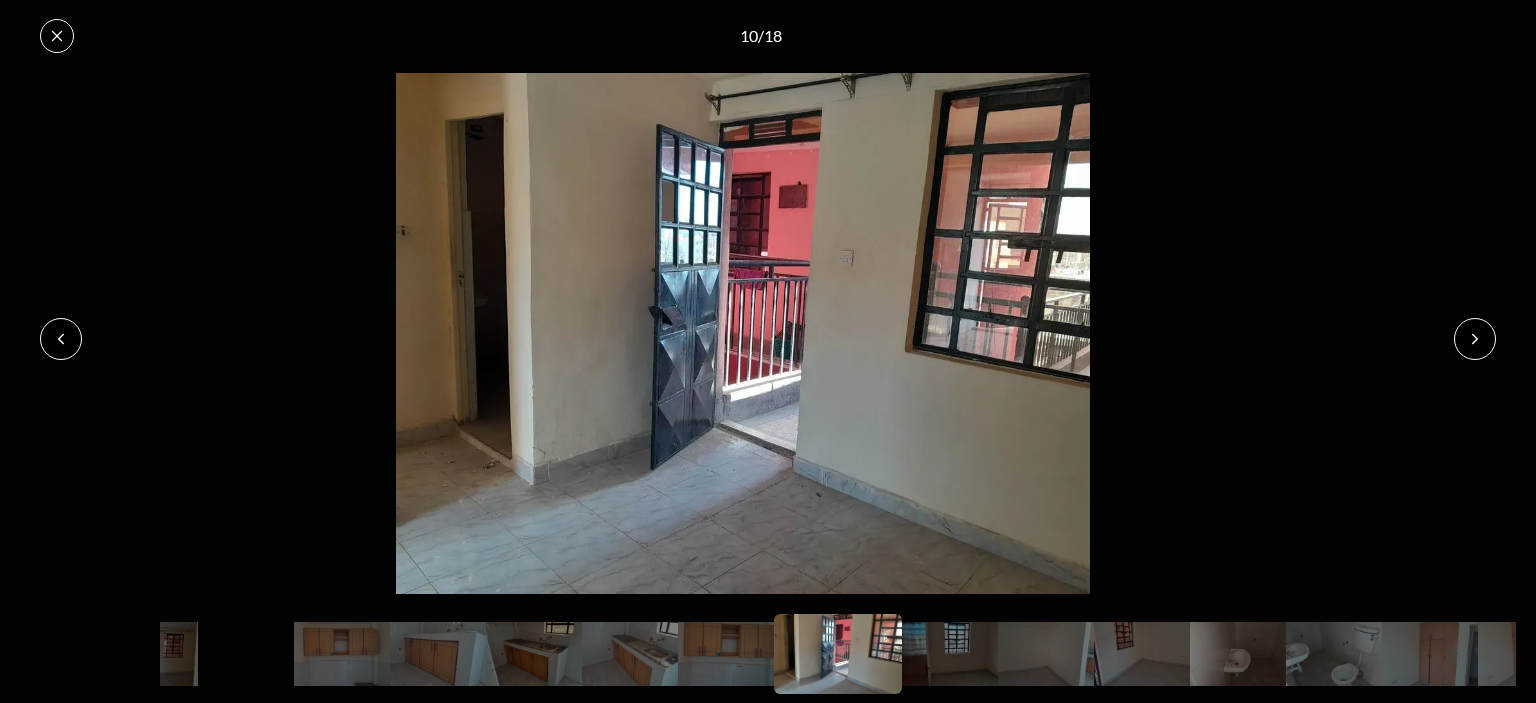 click at bounding box center (1475, 339) 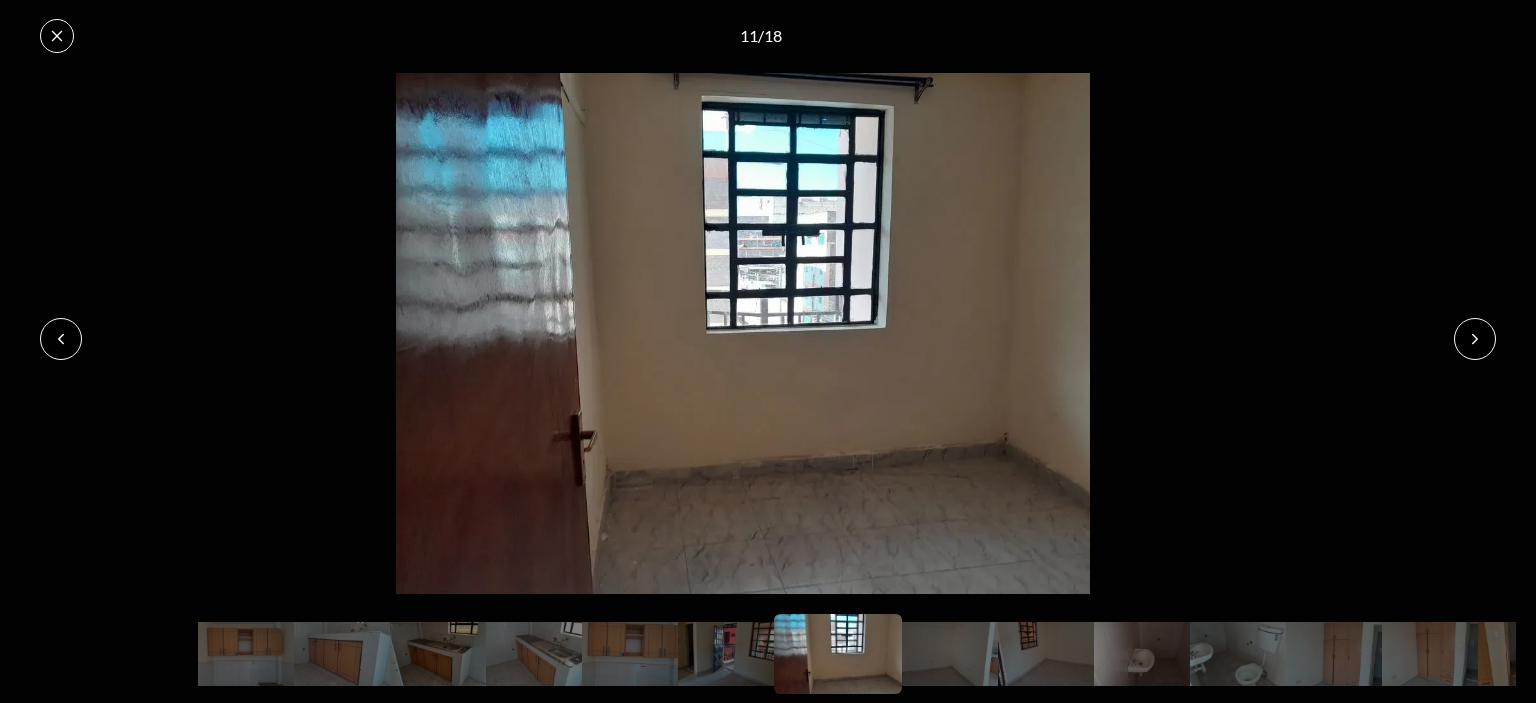 click at bounding box center (1475, 339) 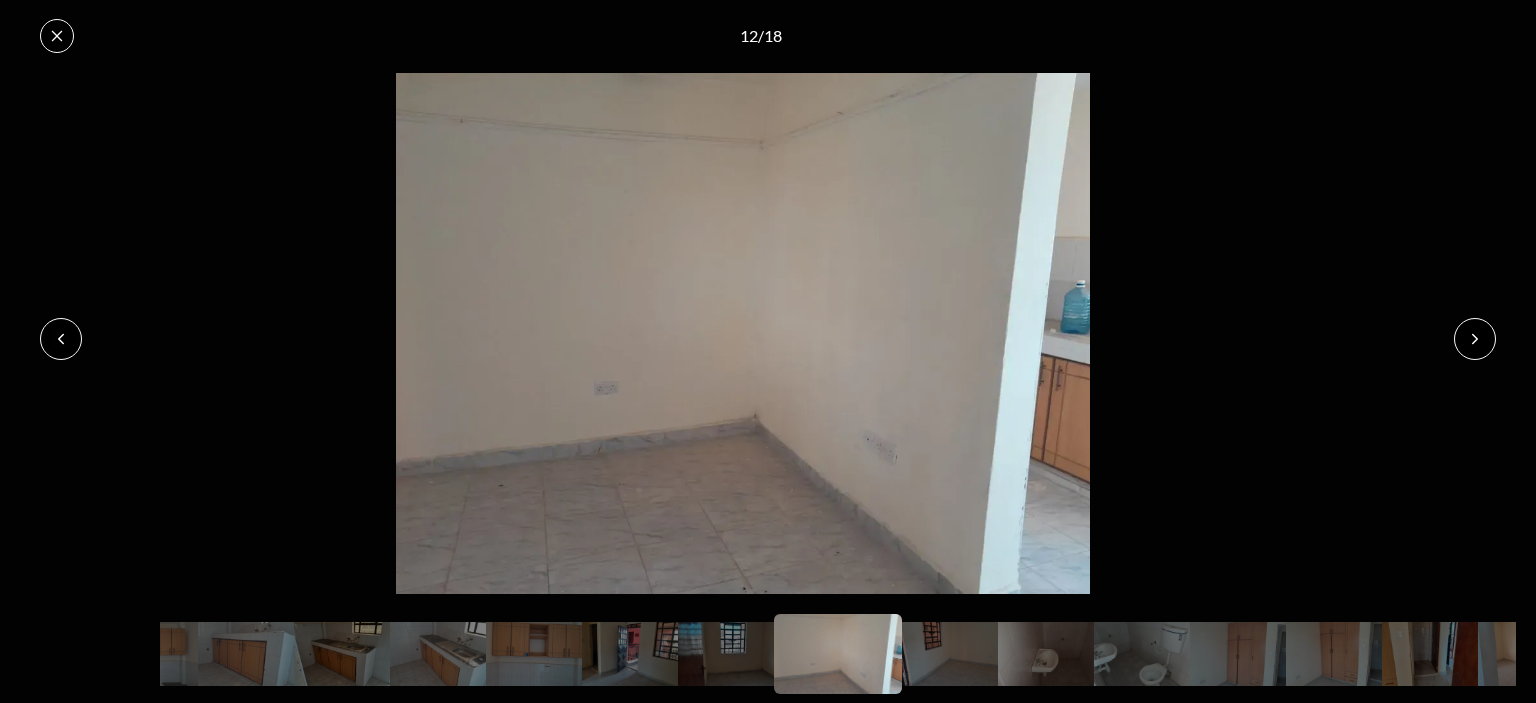 click at bounding box center [1475, 339] 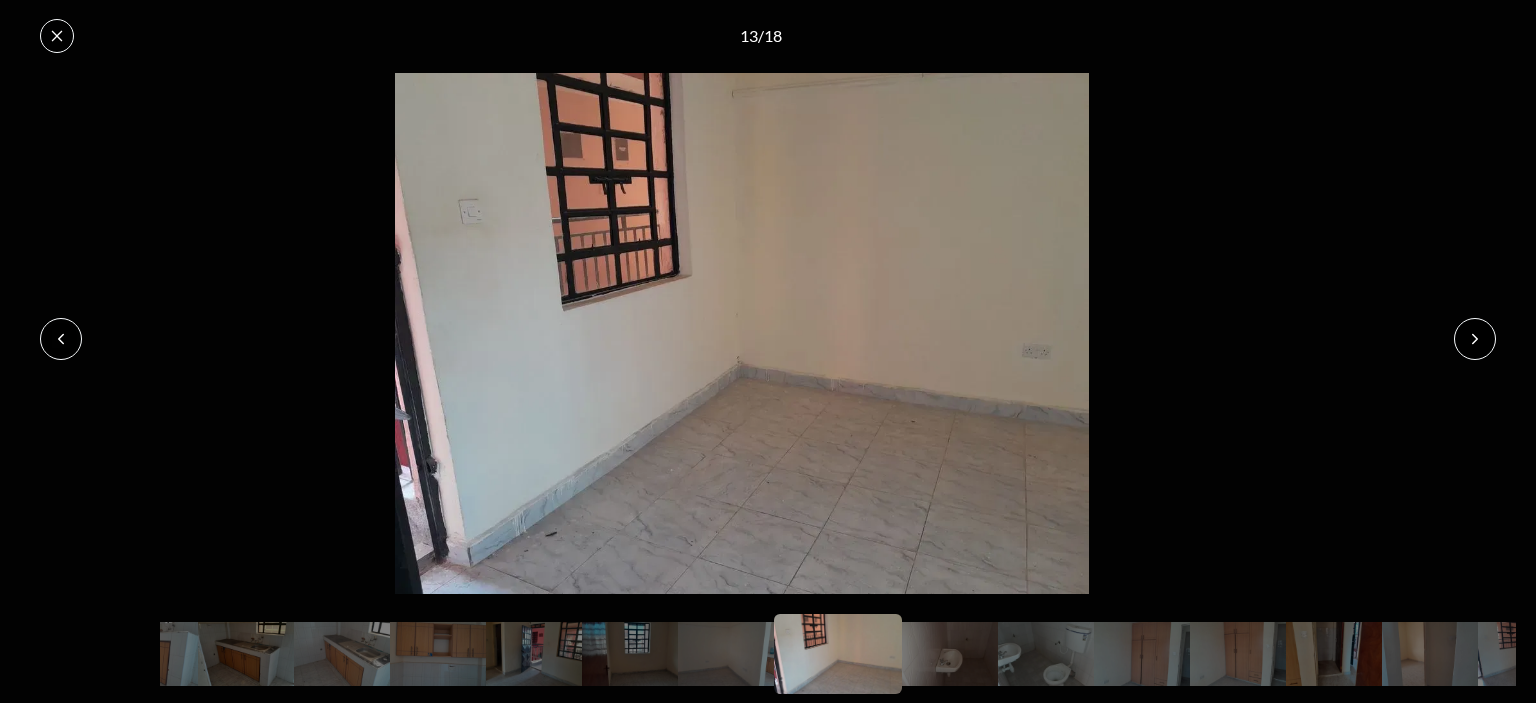 click at bounding box center (1475, 339) 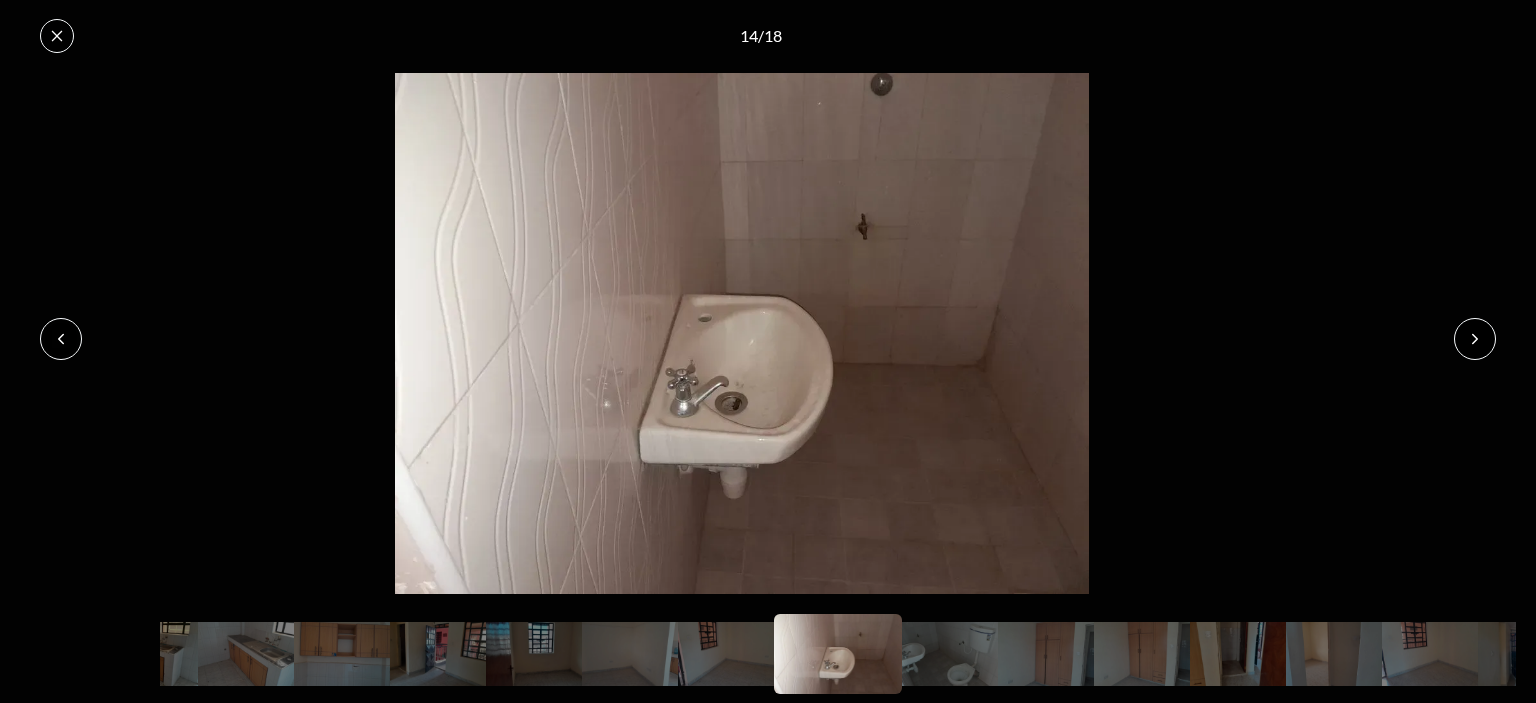 click at bounding box center (1475, 339) 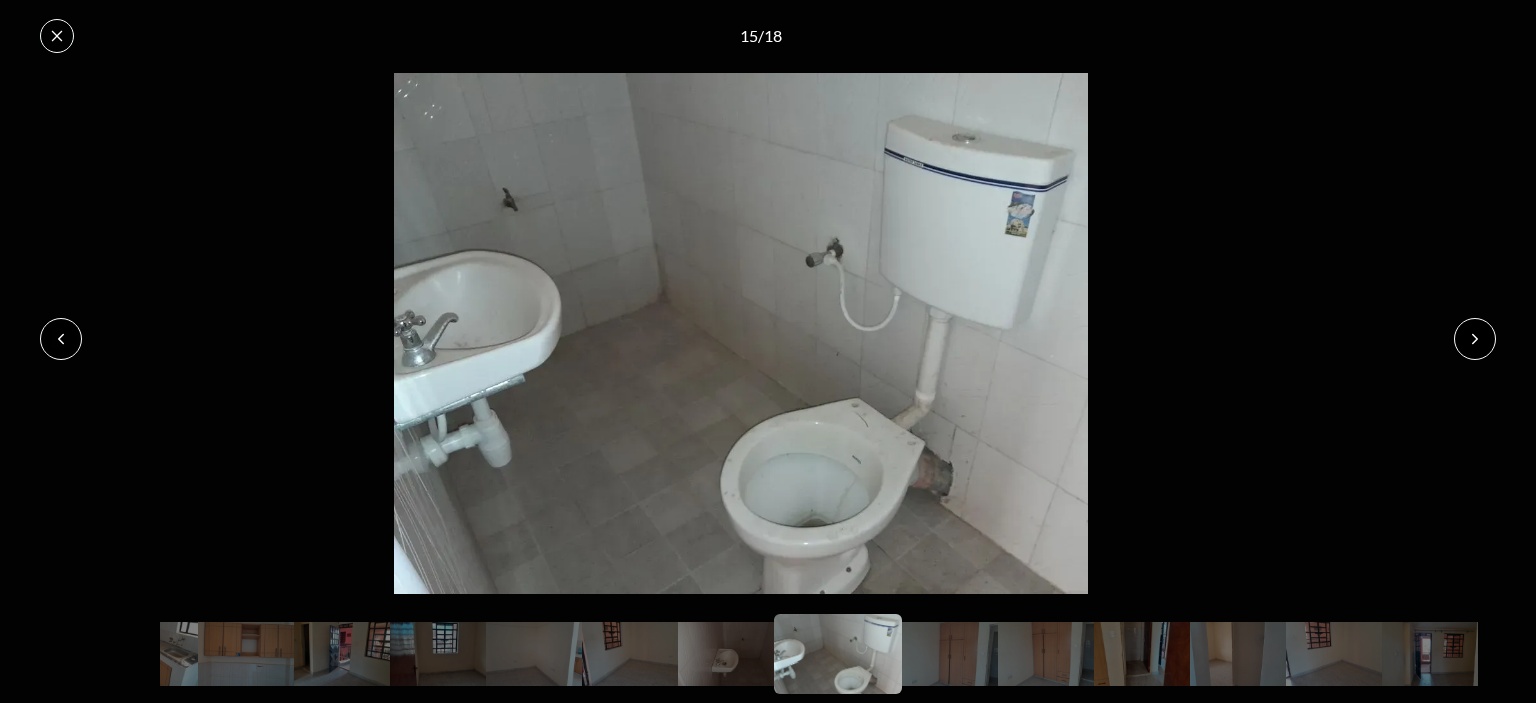 click at bounding box center [1475, 339] 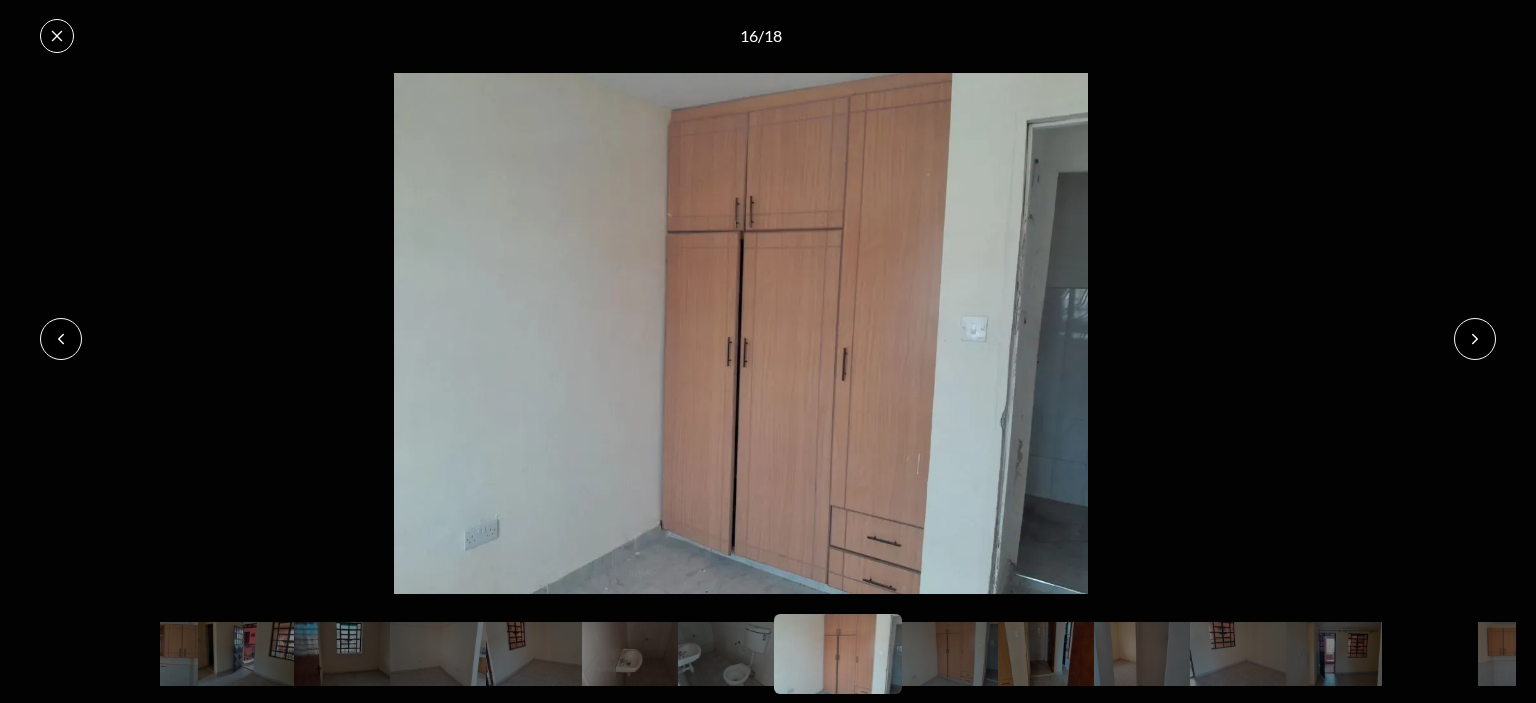 click at bounding box center [1475, 339] 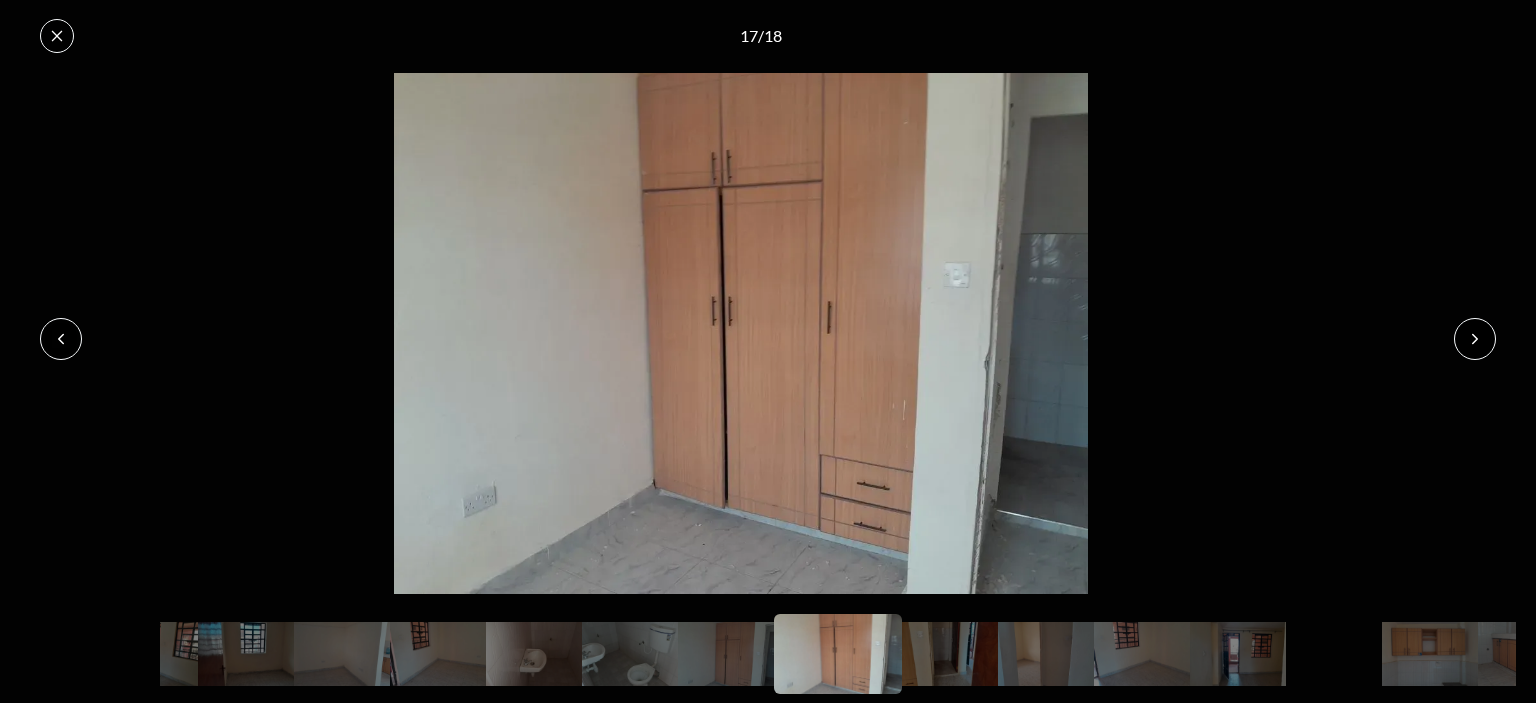 click at bounding box center [1475, 339] 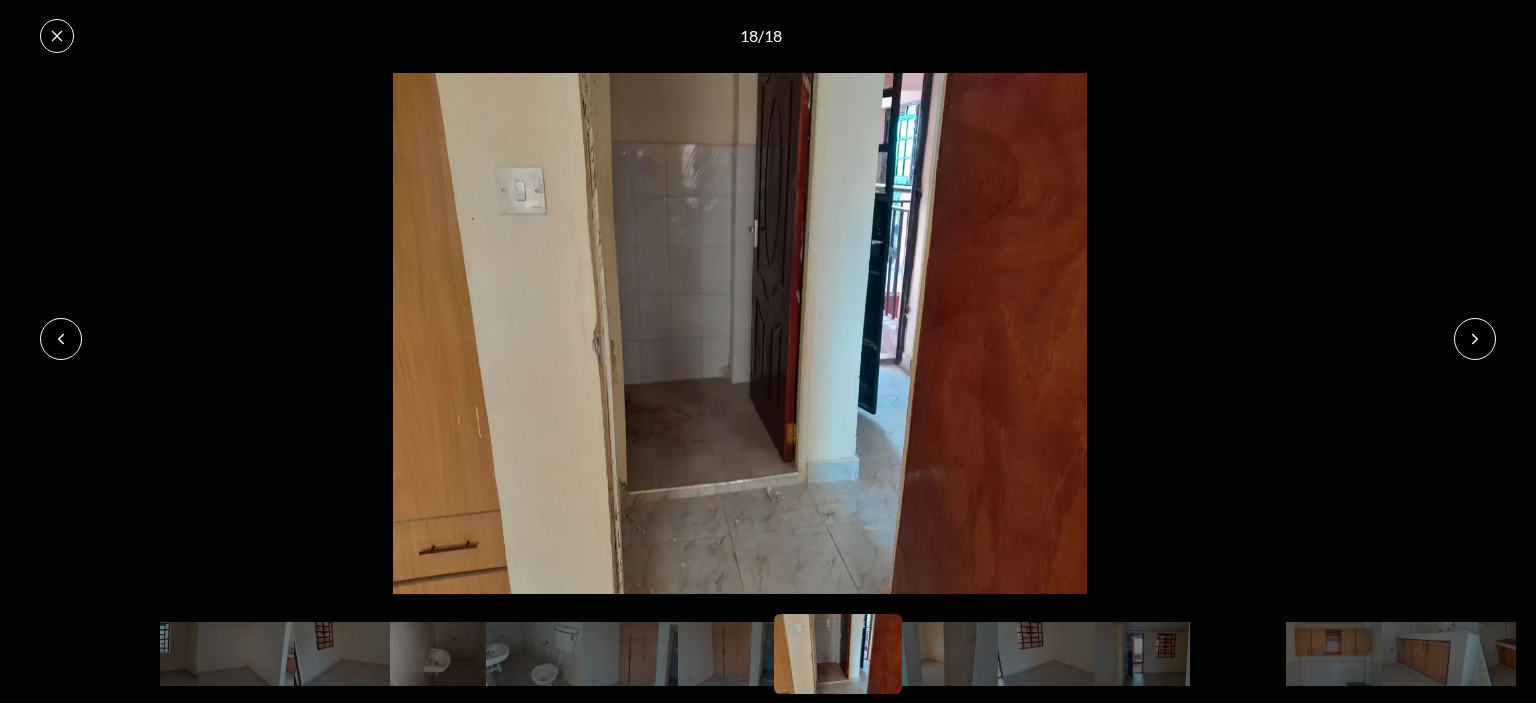 click at bounding box center (1475, 339) 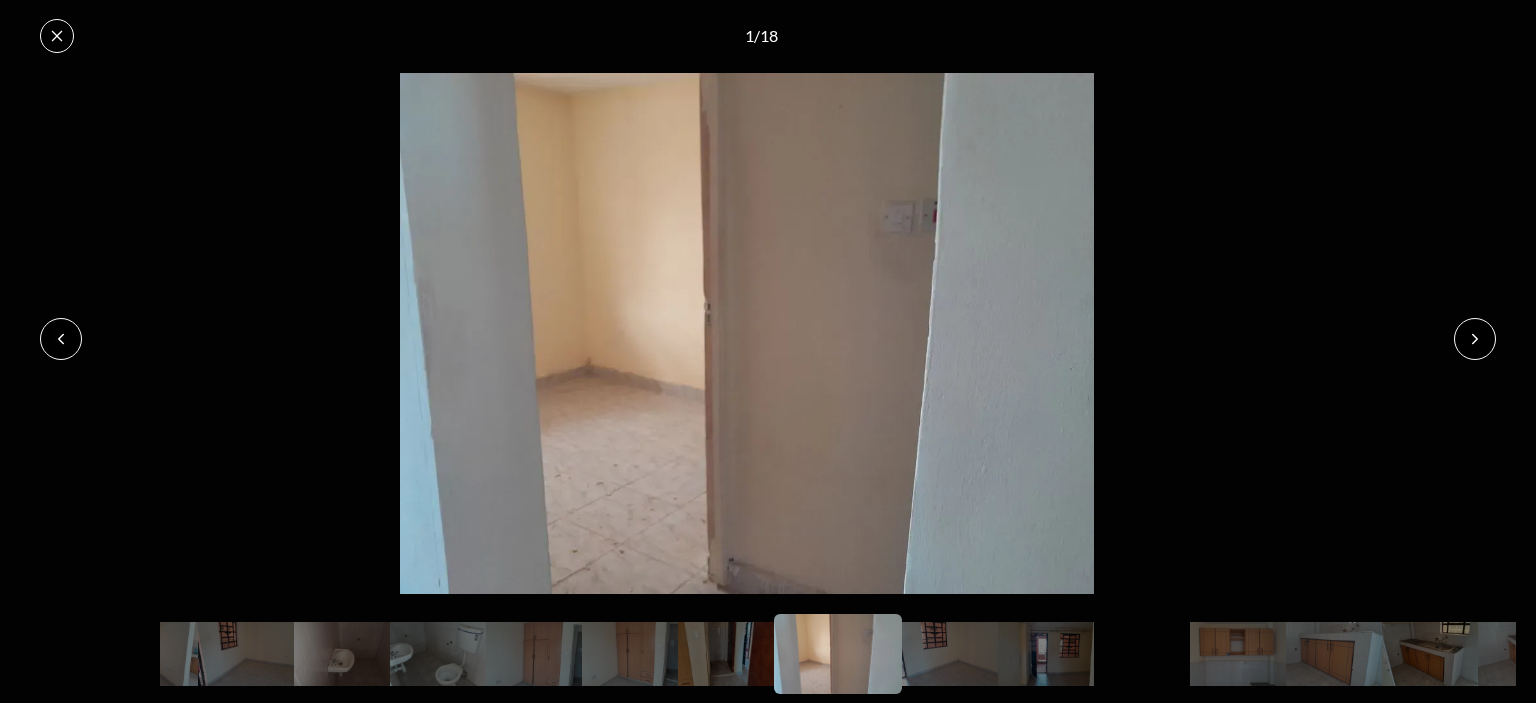 click at bounding box center (1475, 339) 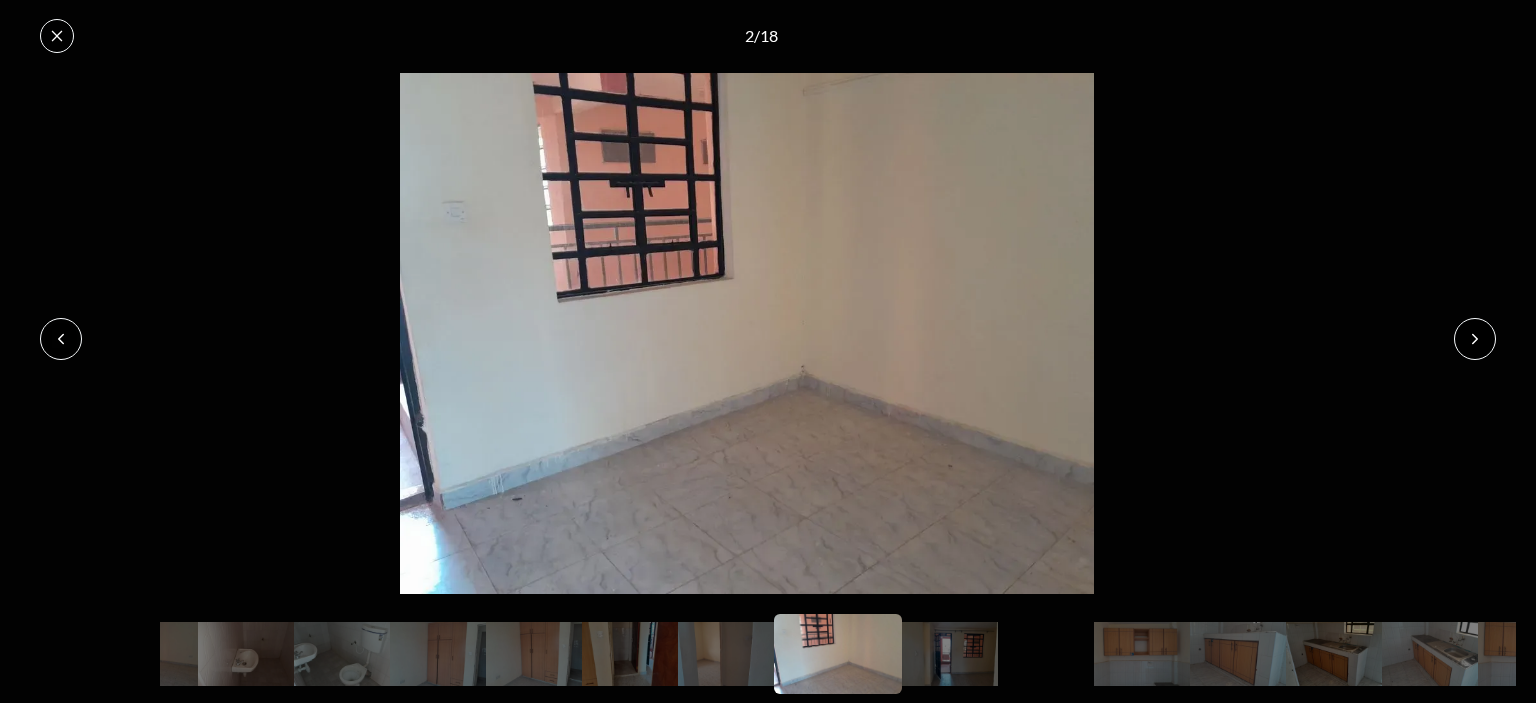 click at bounding box center (1475, 339) 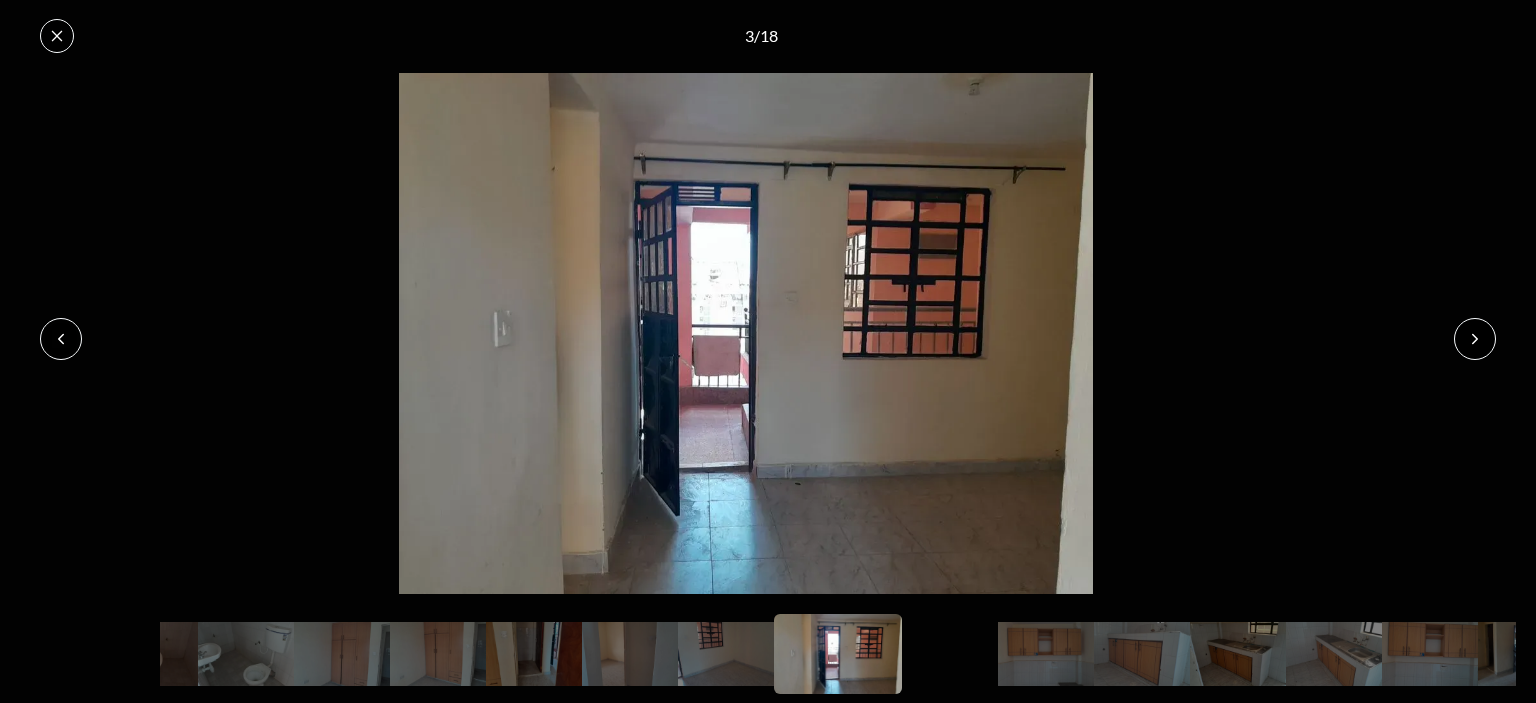 click at bounding box center [1475, 339] 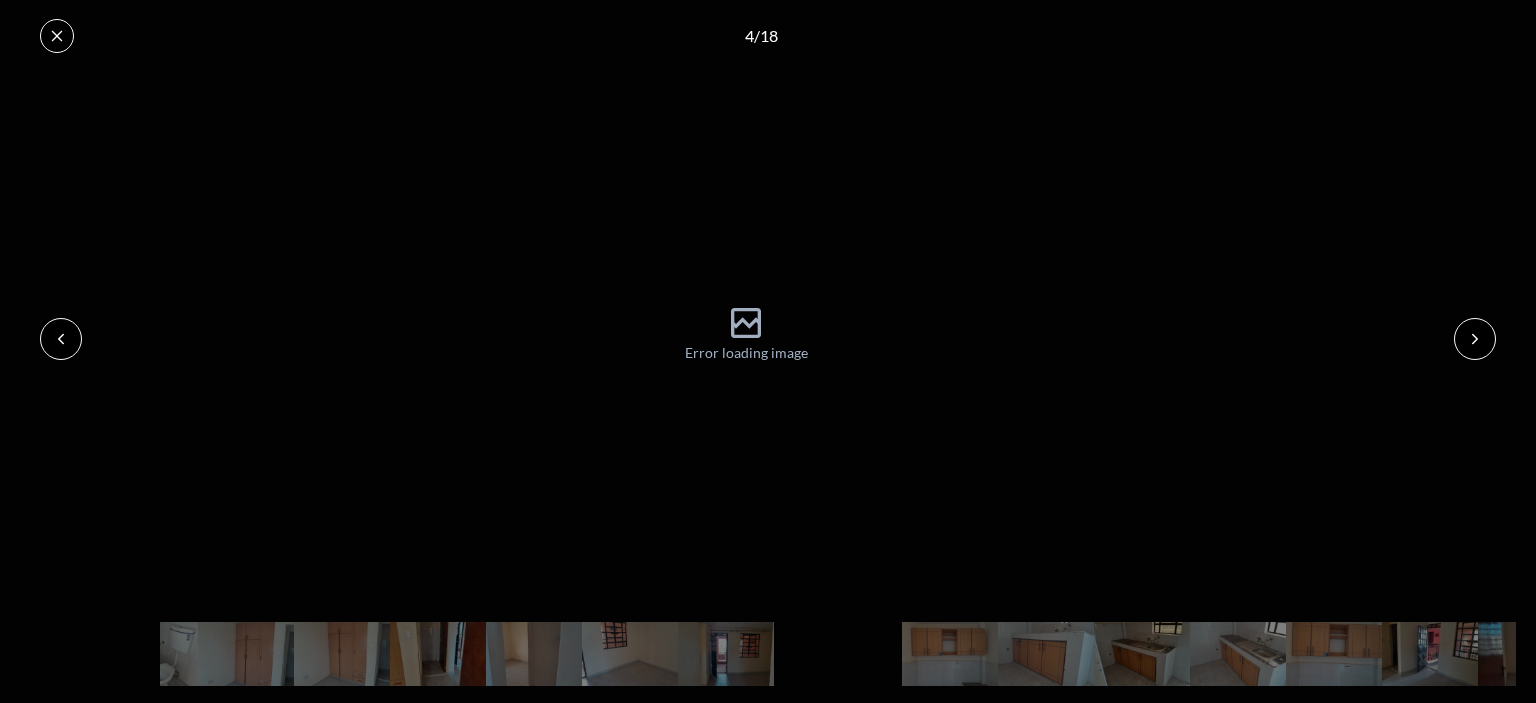 click at bounding box center [1475, 339] 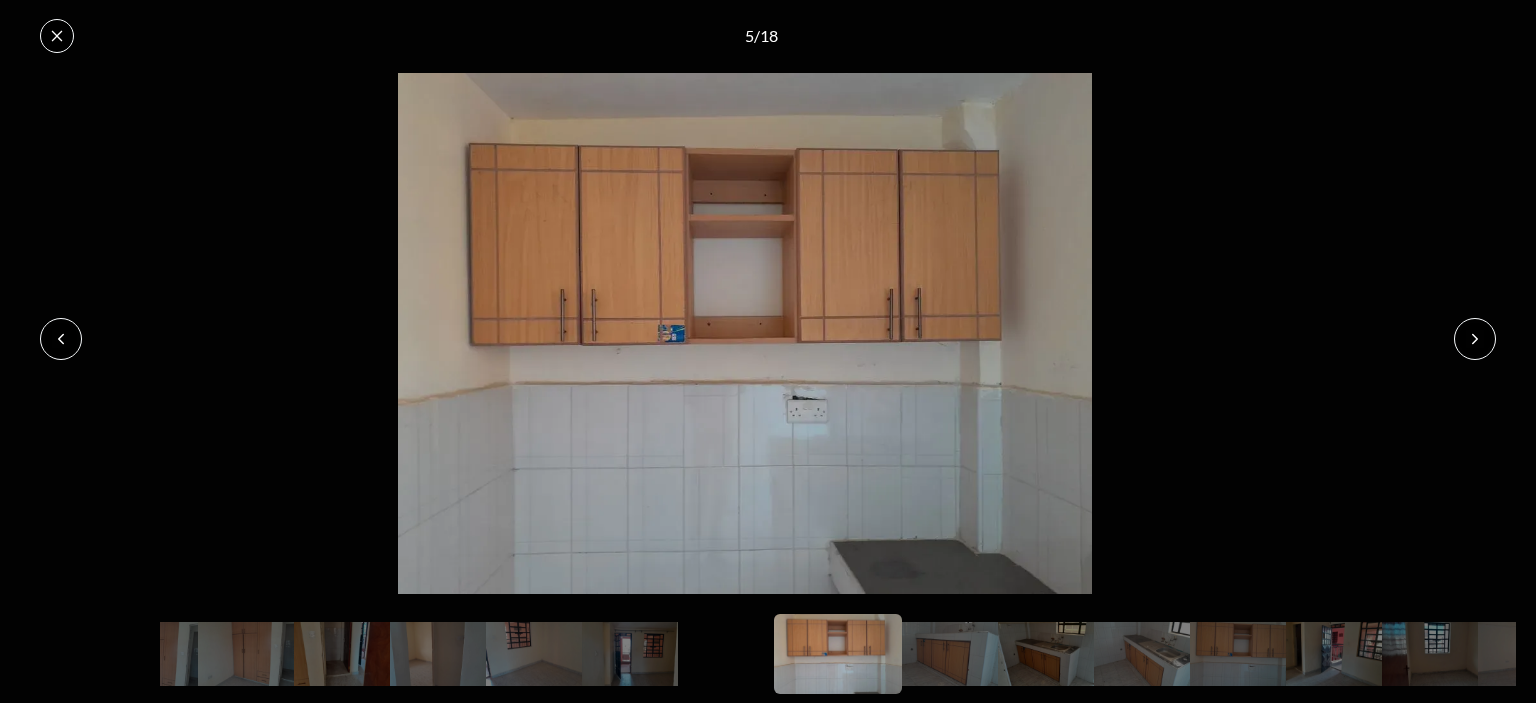 click at bounding box center (57, 36) 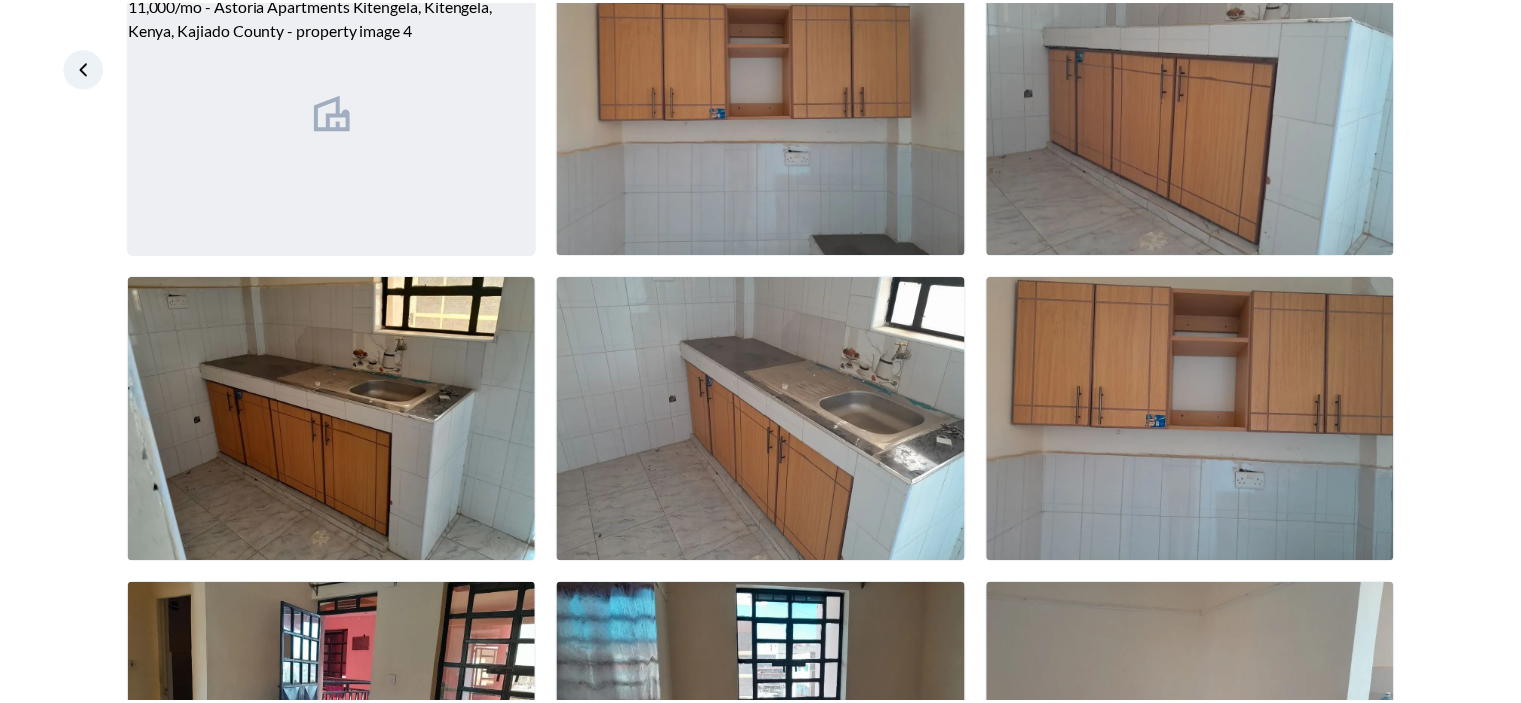 scroll, scrollTop: 0, scrollLeft: 0, axis: both 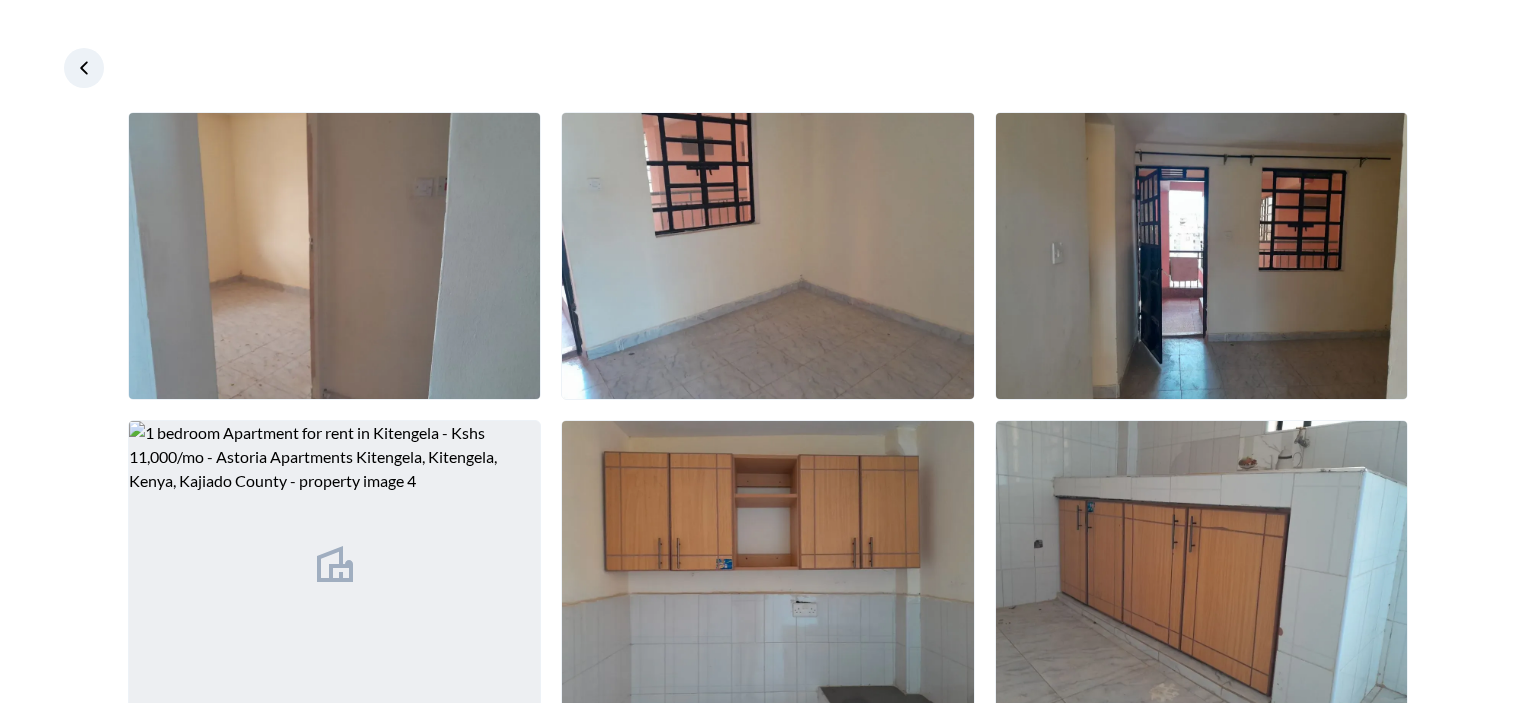 click 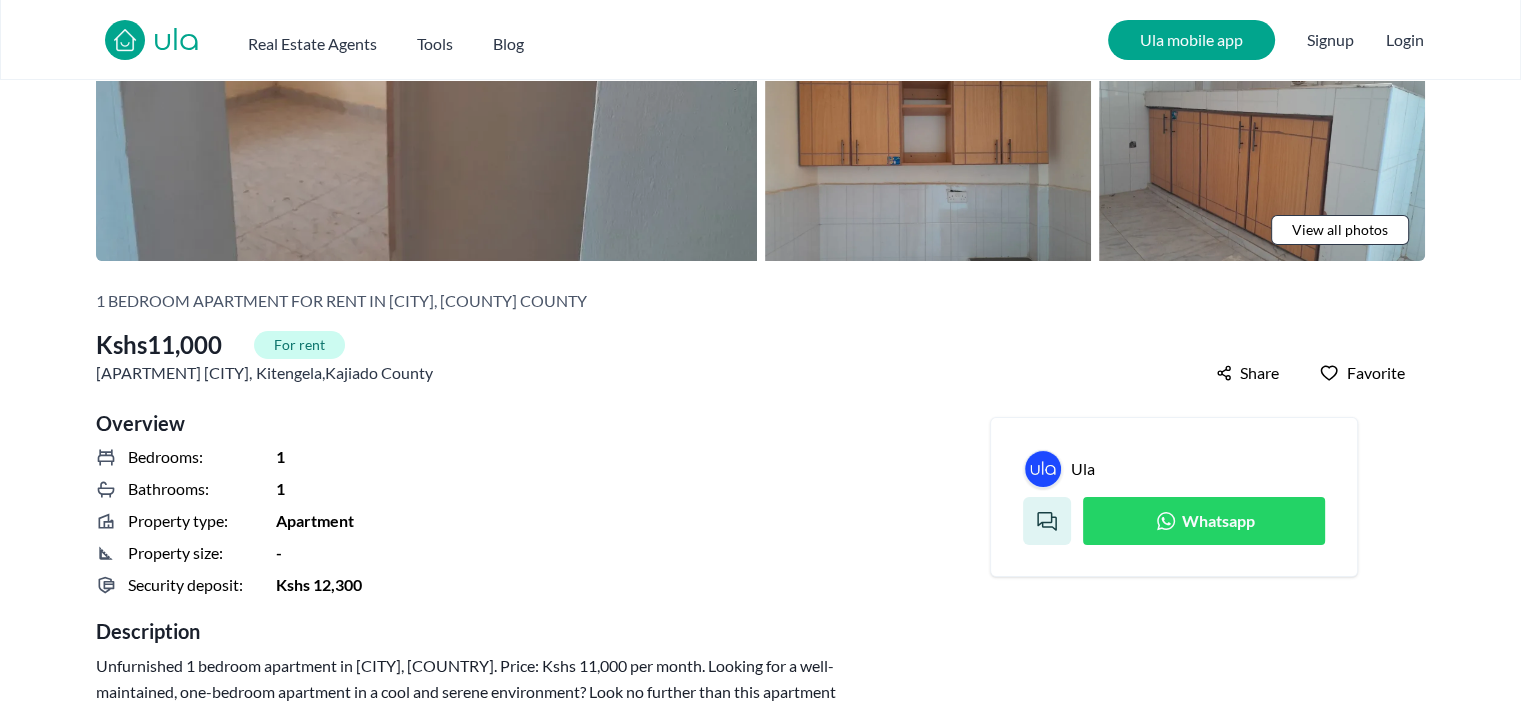 scroll, scrollTop: 286, scrollLeft: 0, axis: vertical 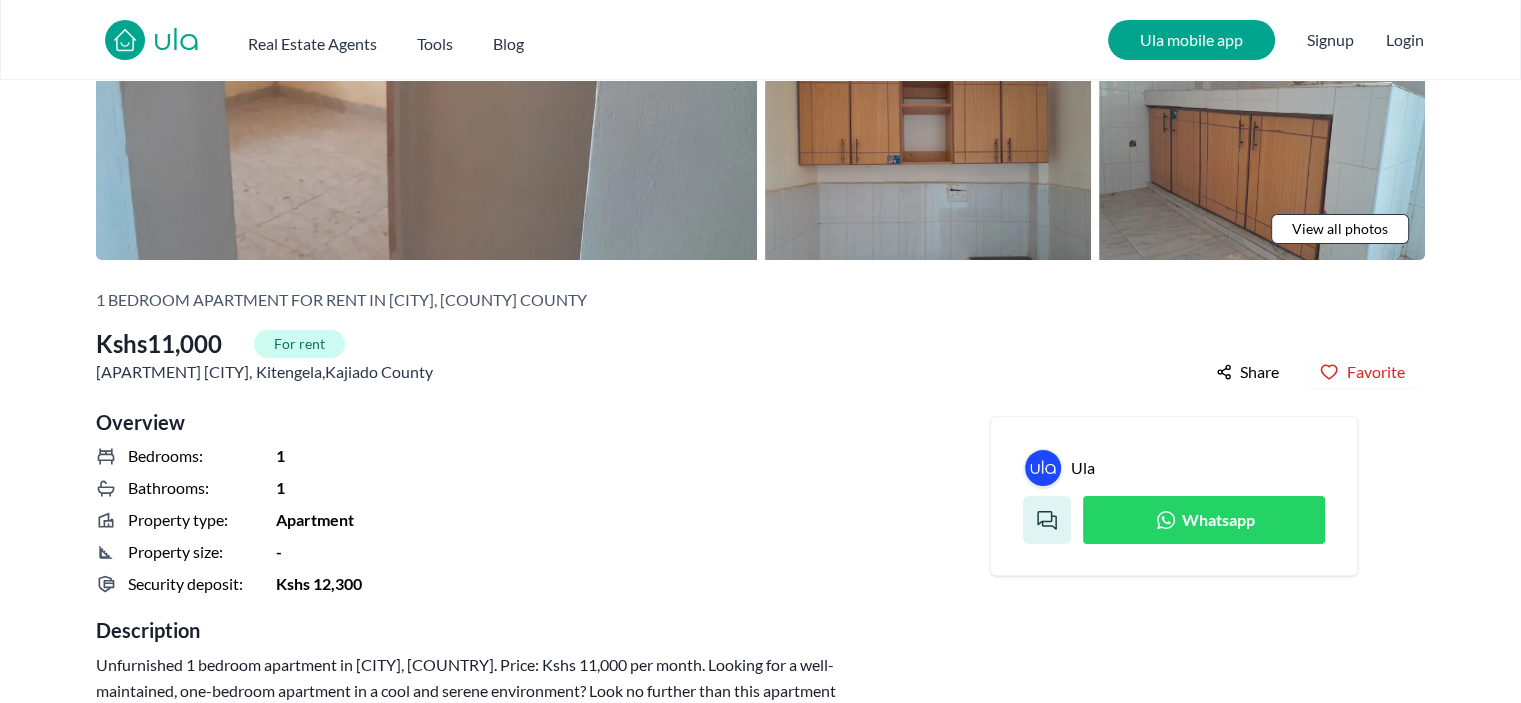 click 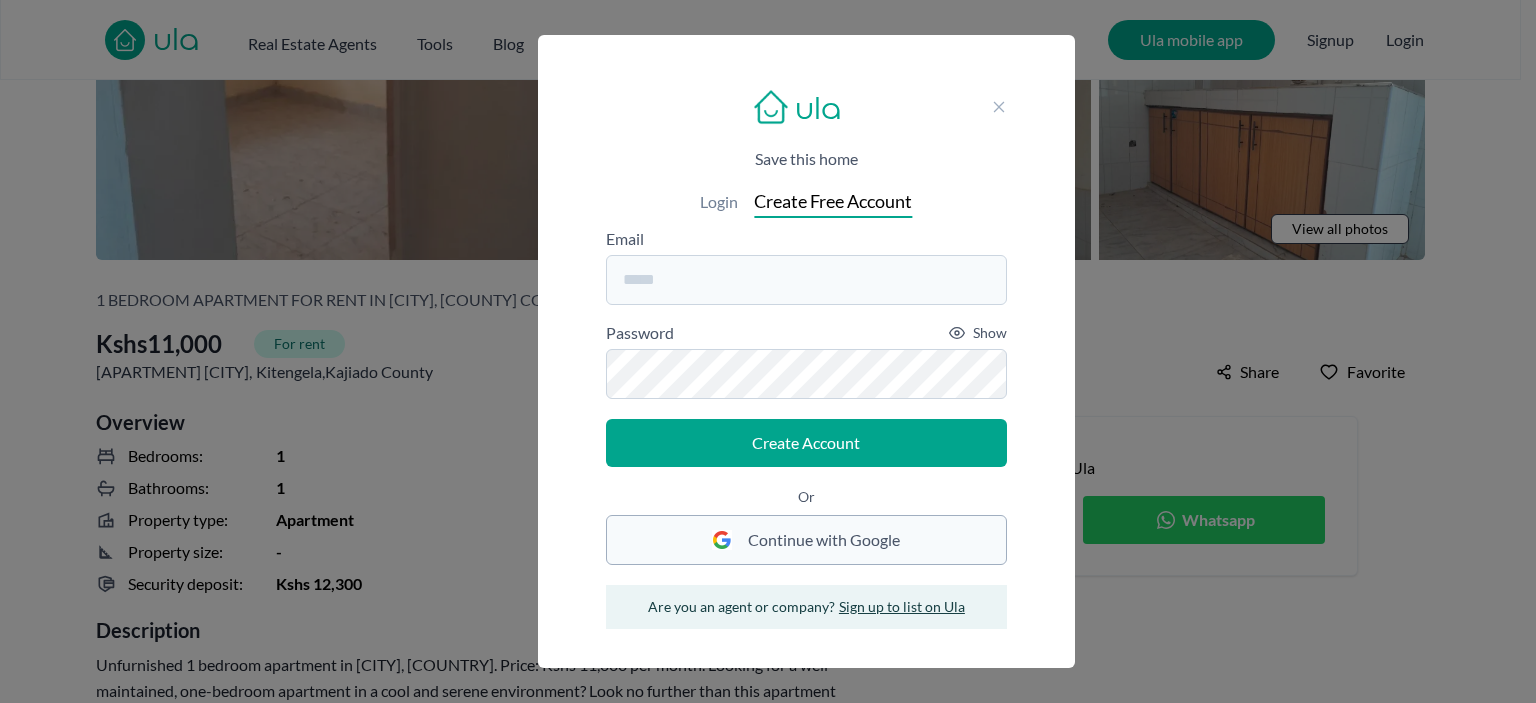 click on "Continue with Google" at bounding box center [824, 540] 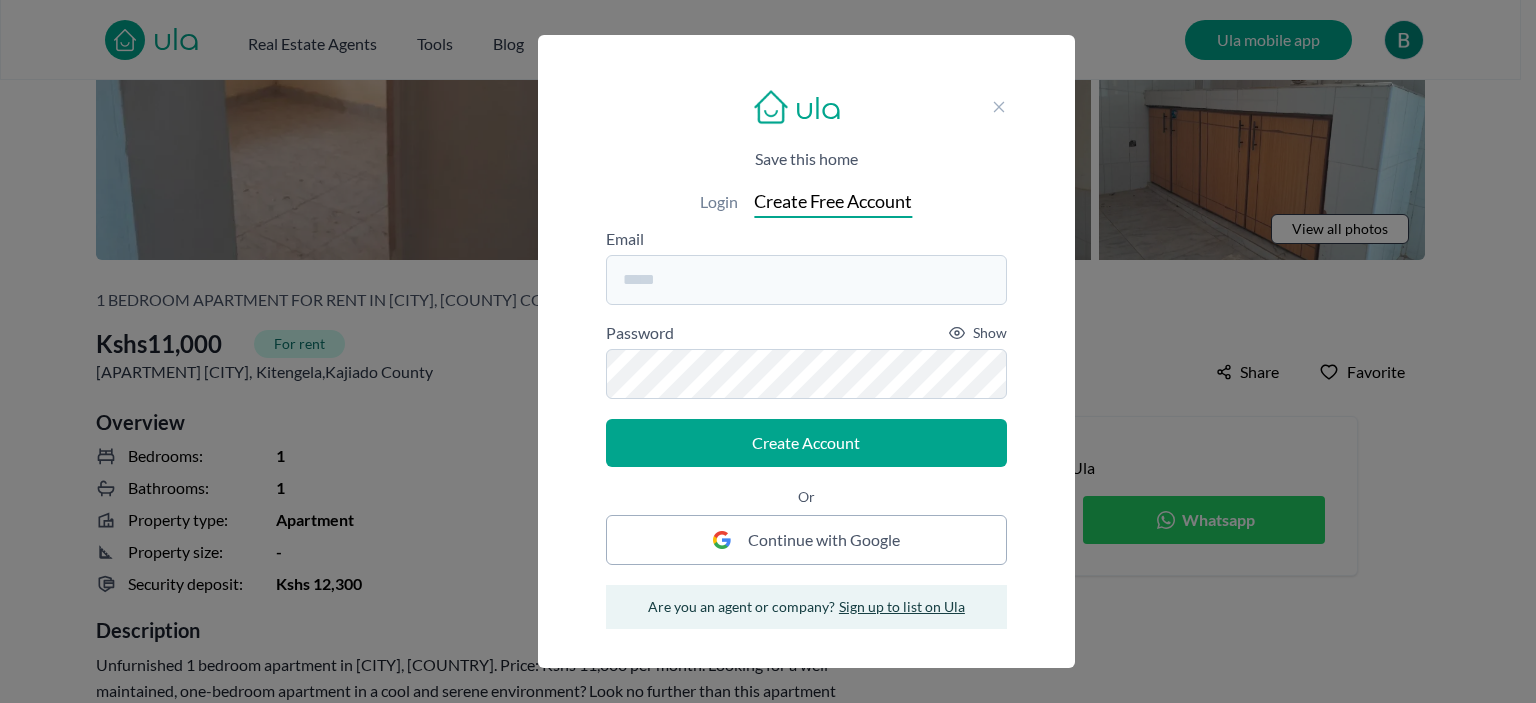 click on "Login" at bounding box center (719, 202) 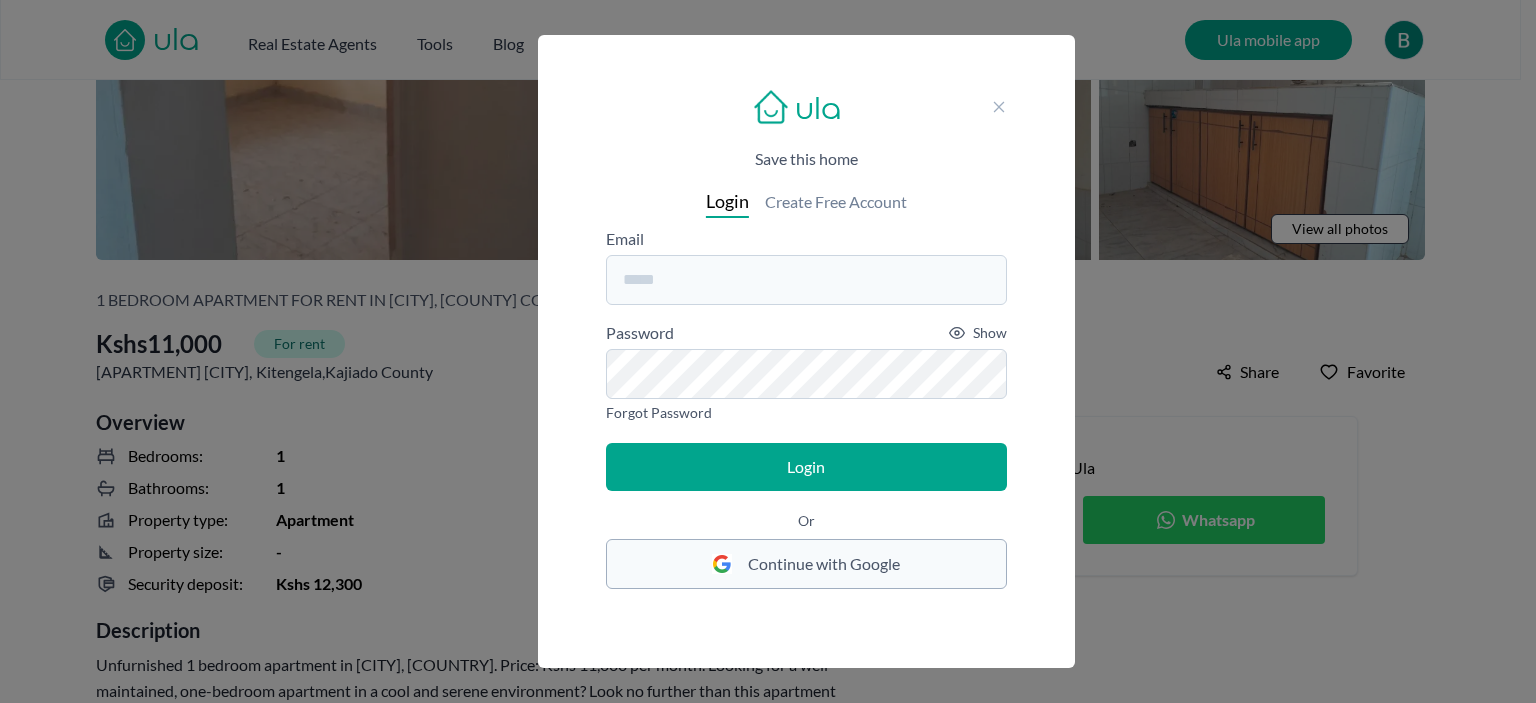 click on "Continue with Google" at bounding box center (824, 564) 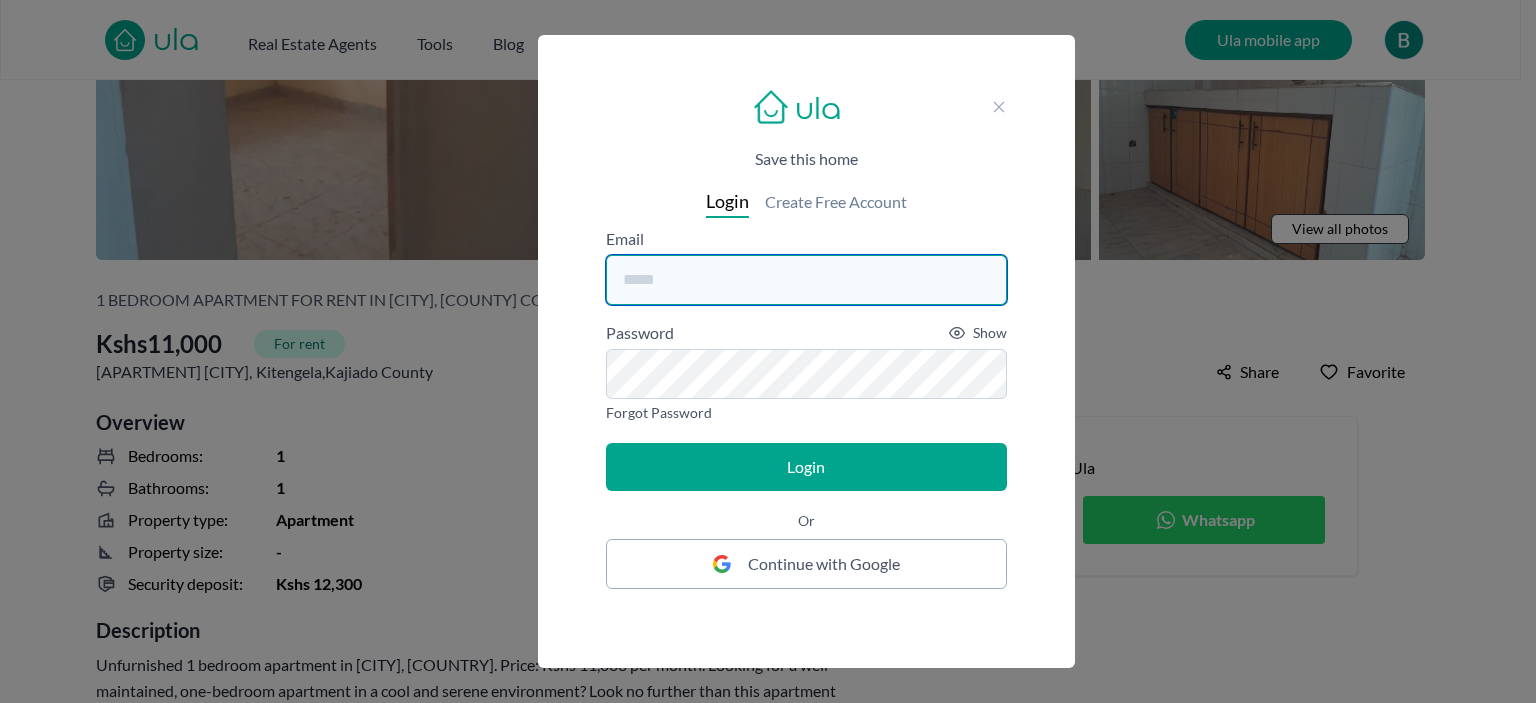 click at bounding box center (807, 280) 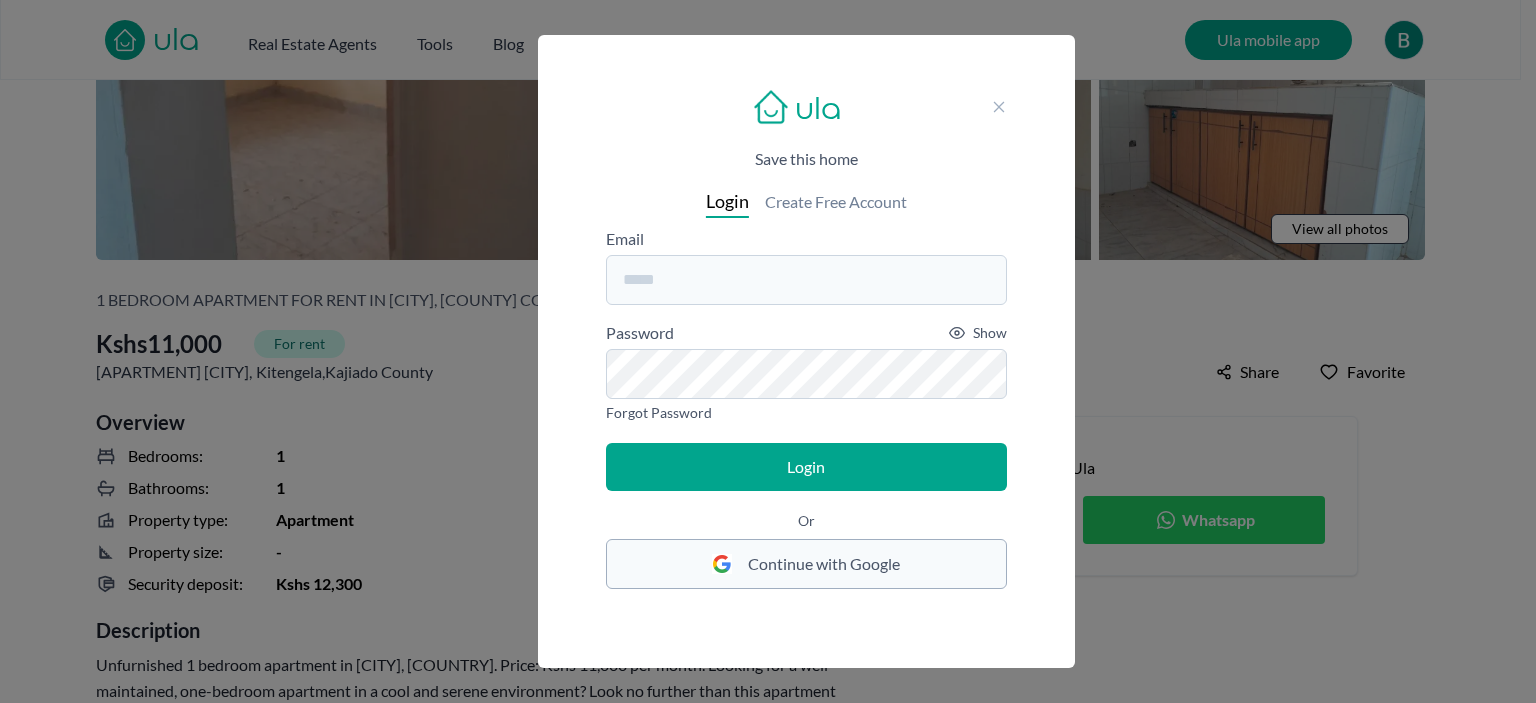 click on "Continue with Google" at bounding box center (824, 564) 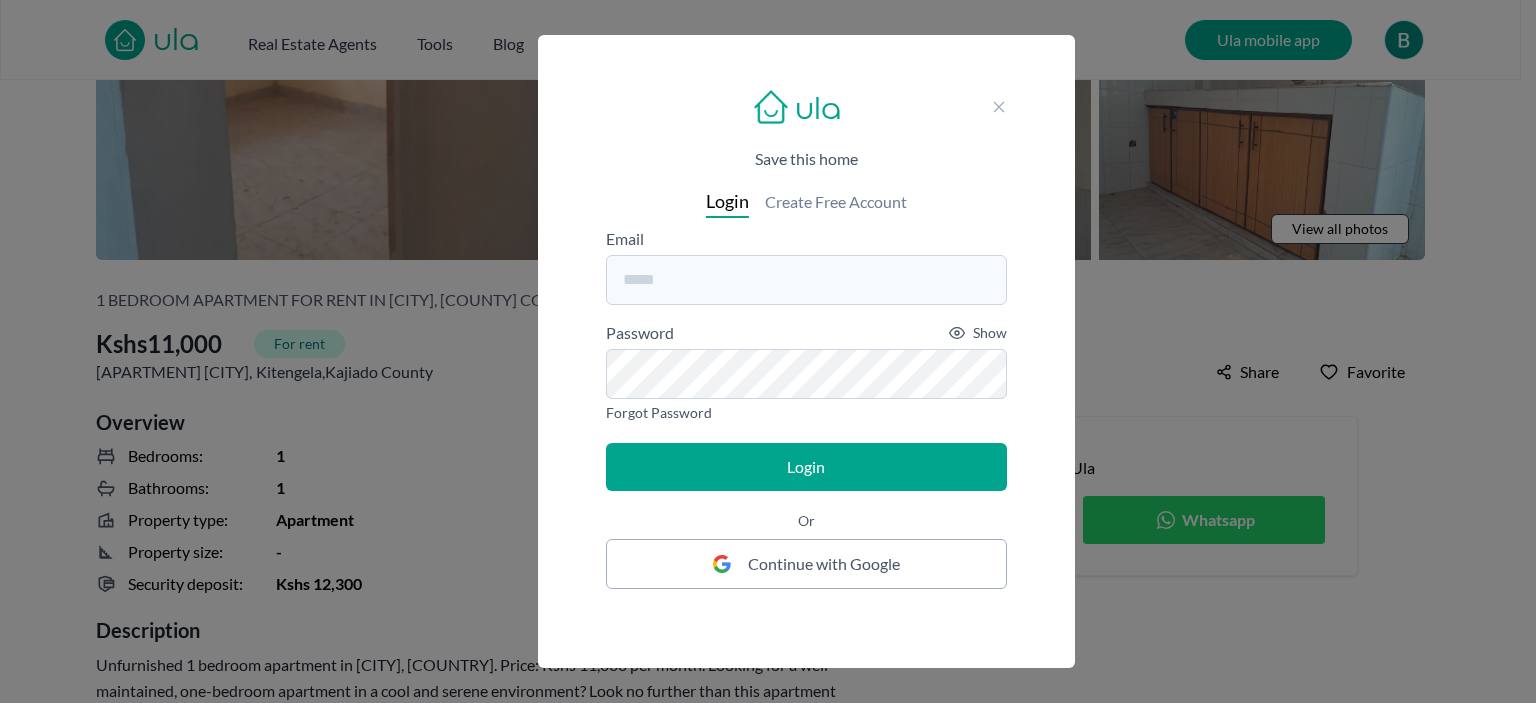 click on "Create Free Account" at bounding box center (836, 202) 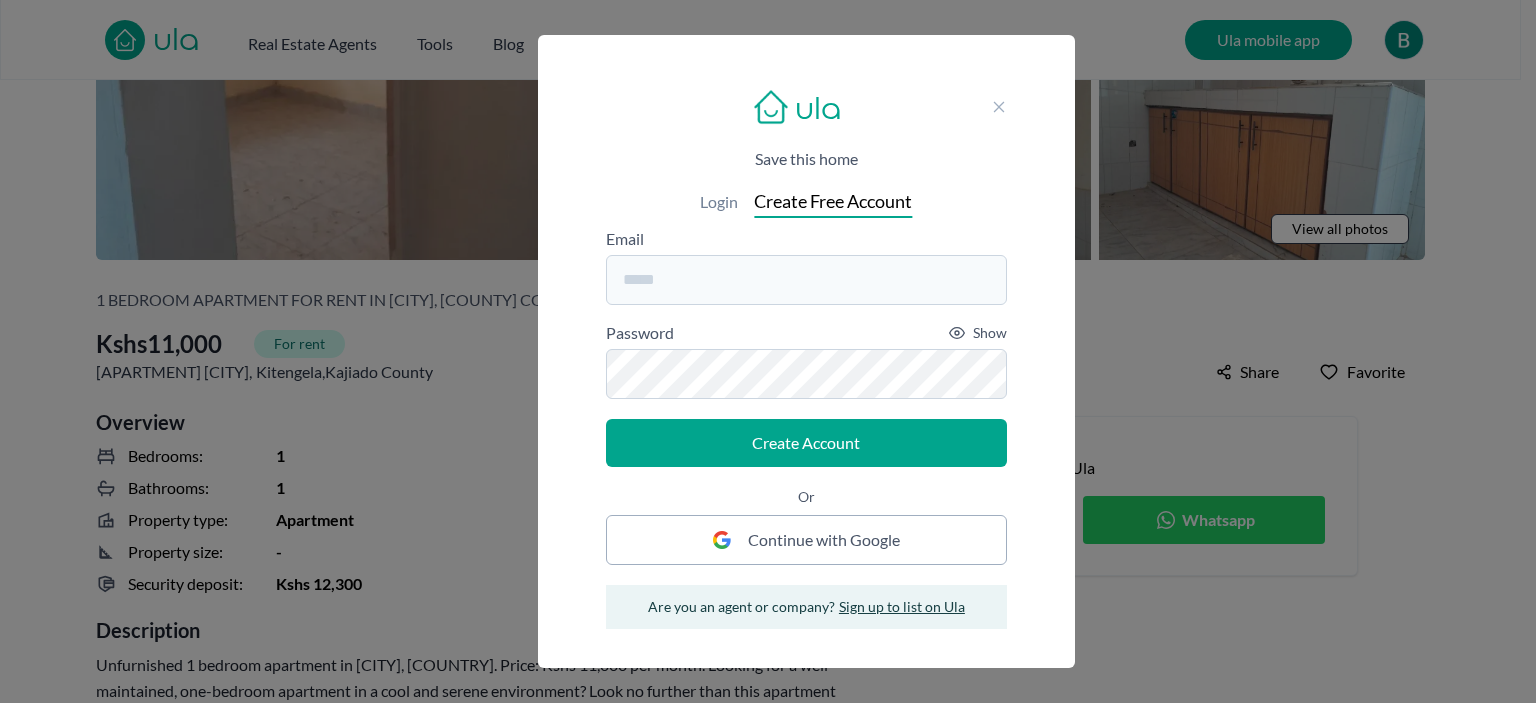 click on "Create Free Account" at bounding box center [833, 201] 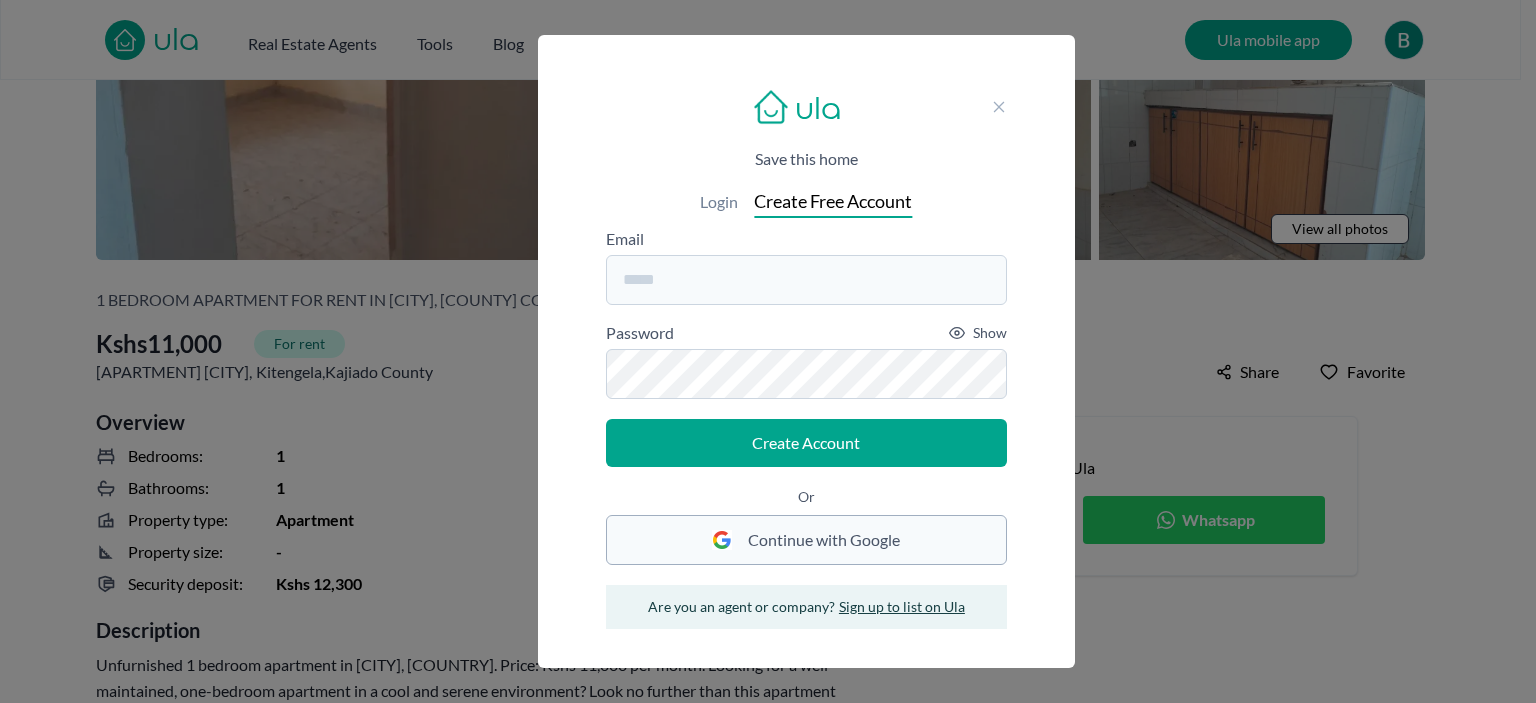 click on "Continue with Google" at bounding box center [824, 540] 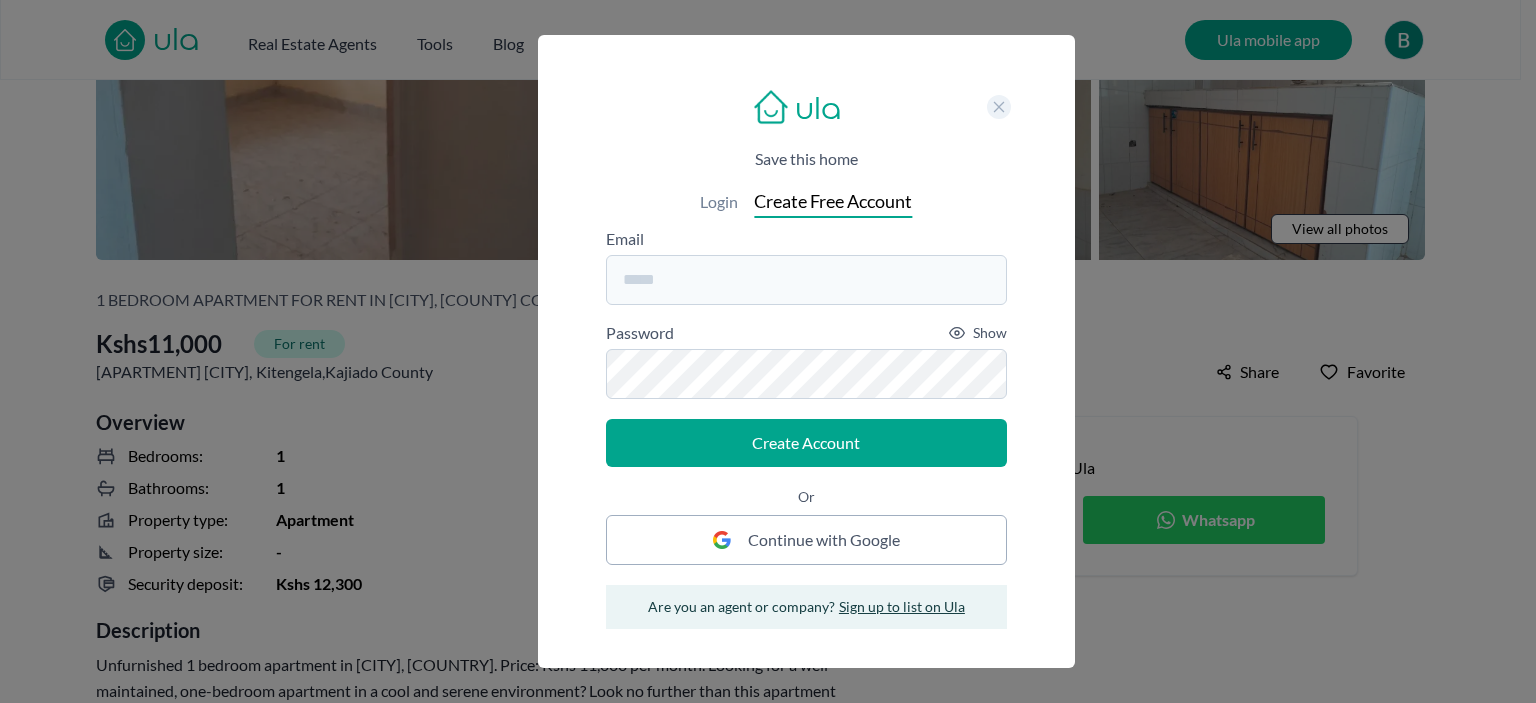 click at bounding box center [999, 107] 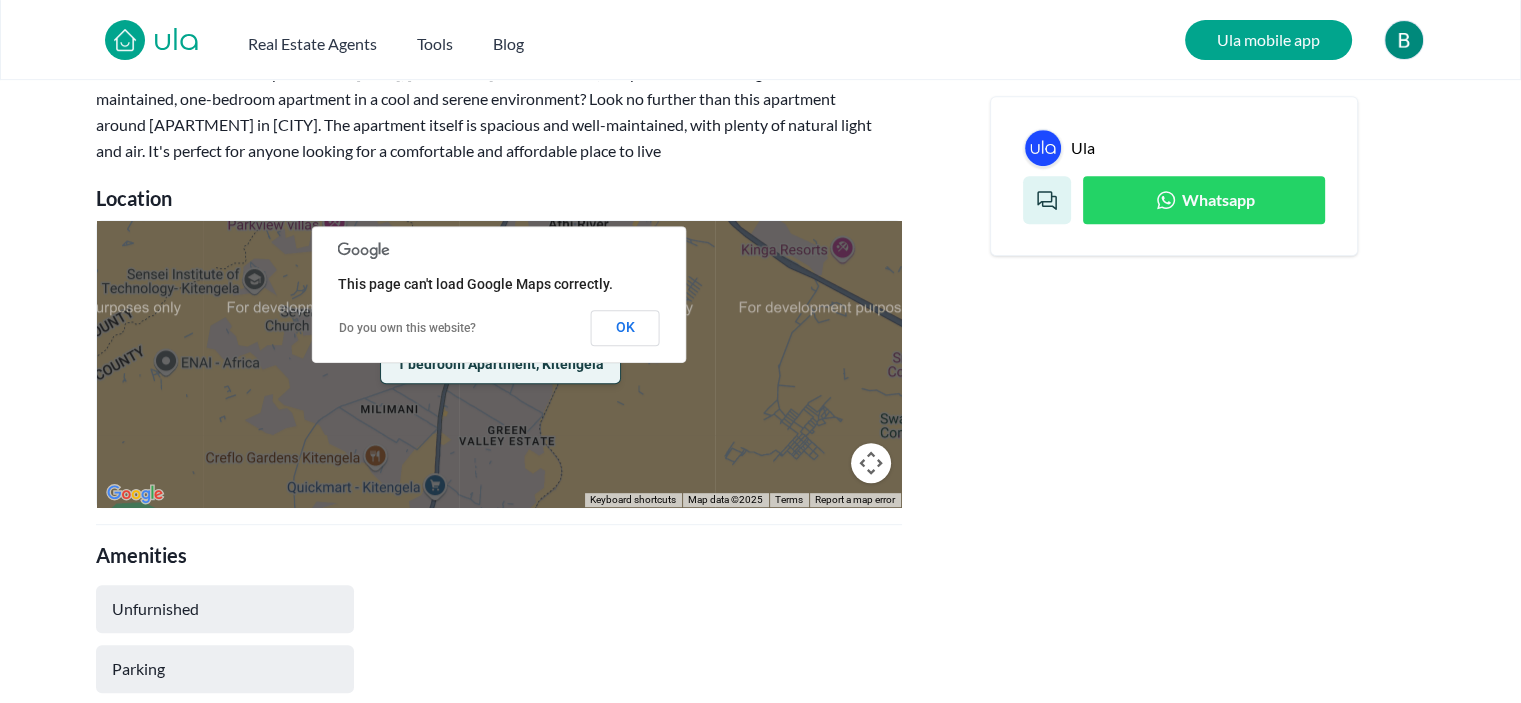 scroll, scrollTop: 886, scrollLeft: 0, axis: vertical 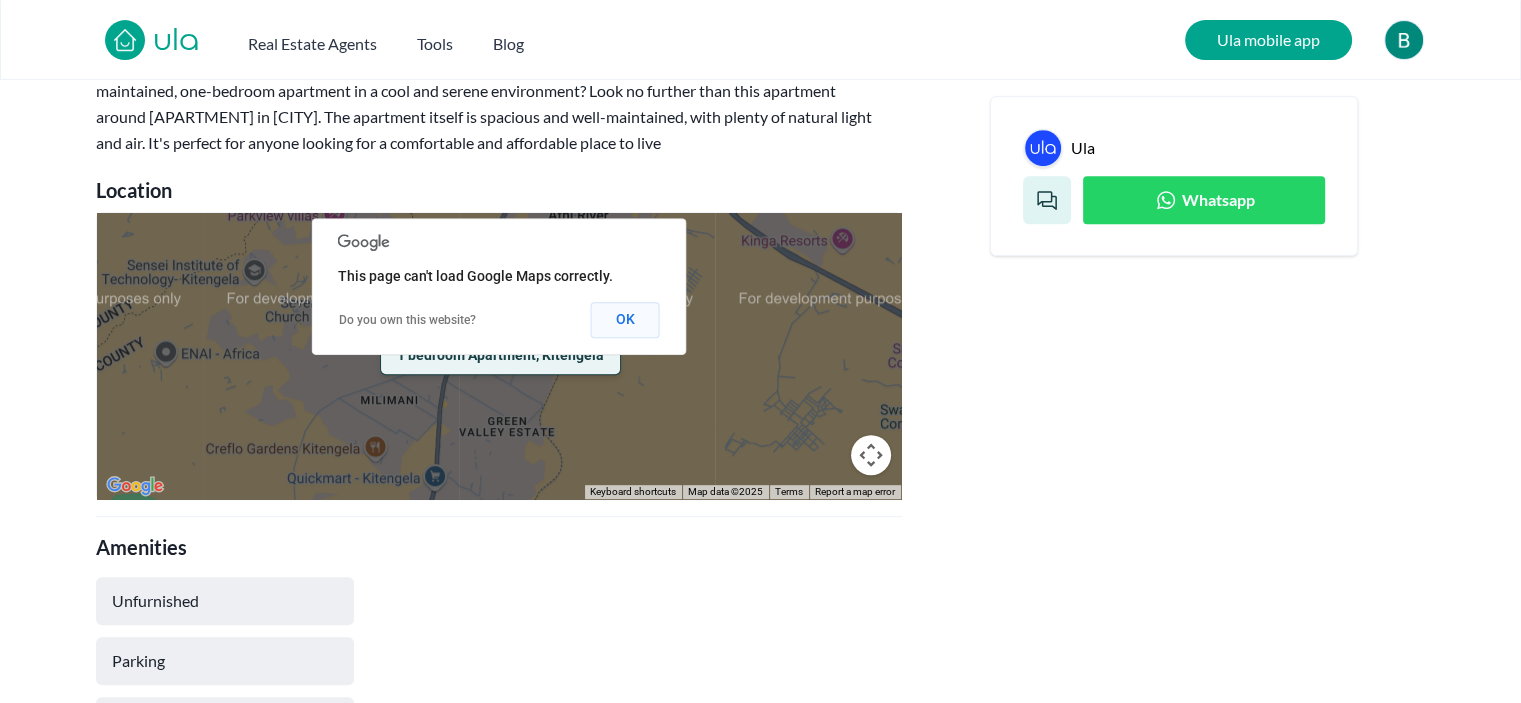 click on "OK" at bounding box center [625, 320] 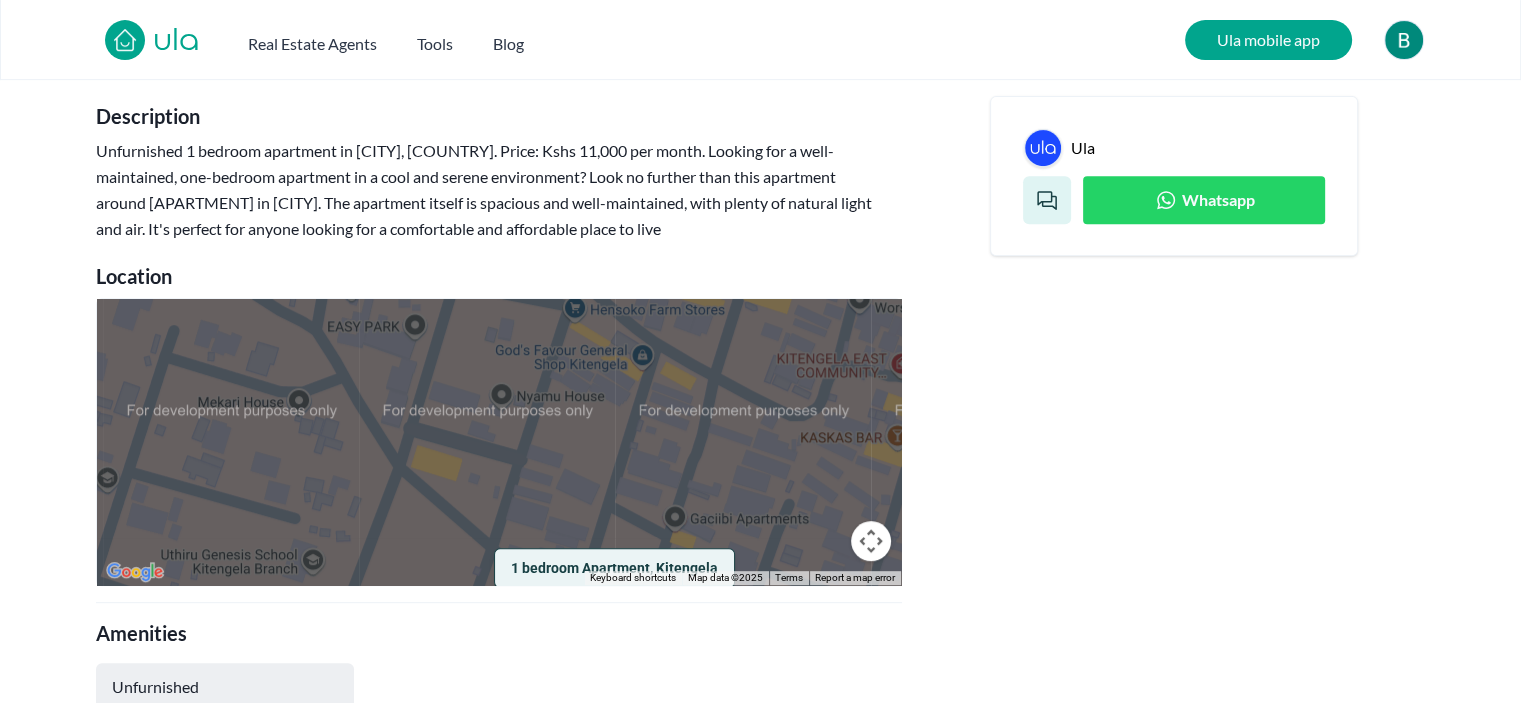 scroll, scrollTop: 800, scrollLeft: 0, axis: vertical 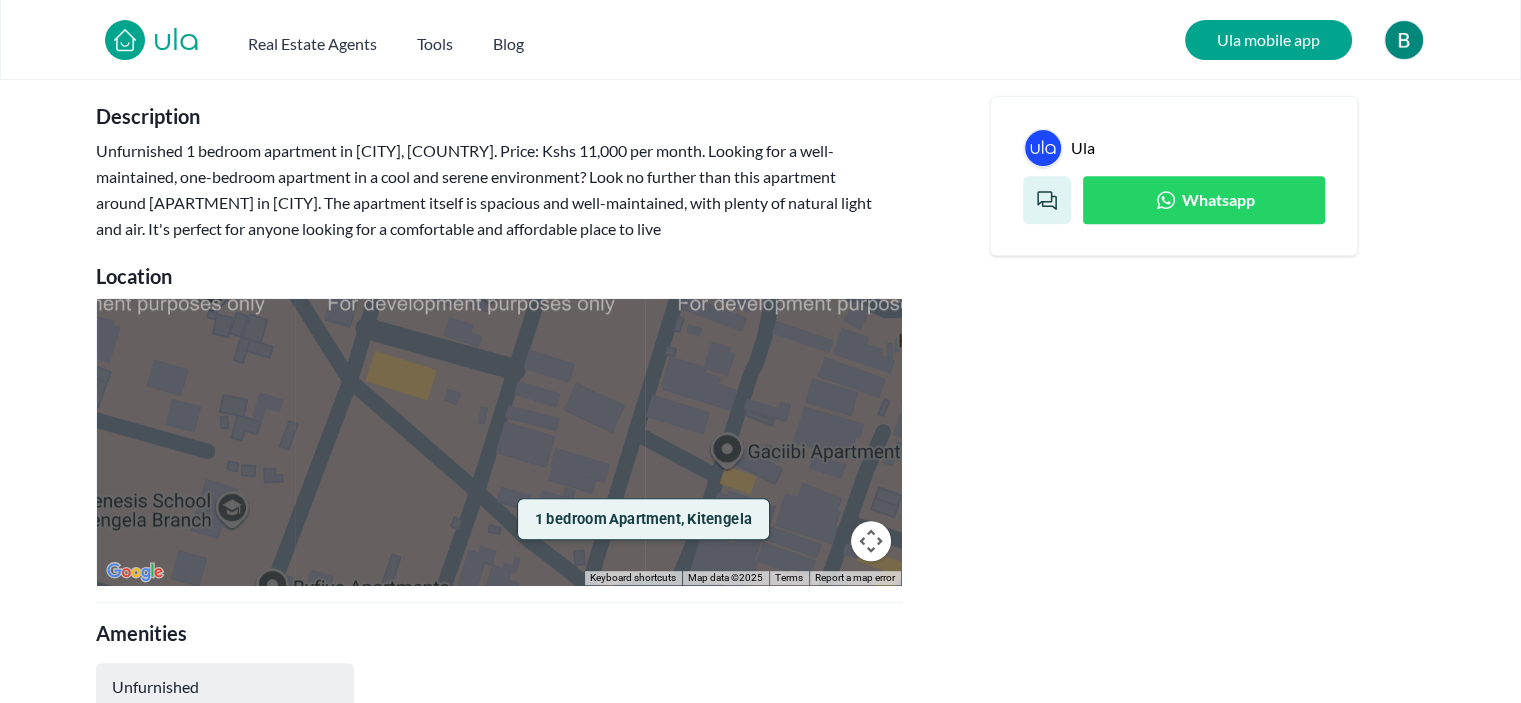 click on "1 bedroom Apartment, Kitengela" at bounding box center [499, 442] 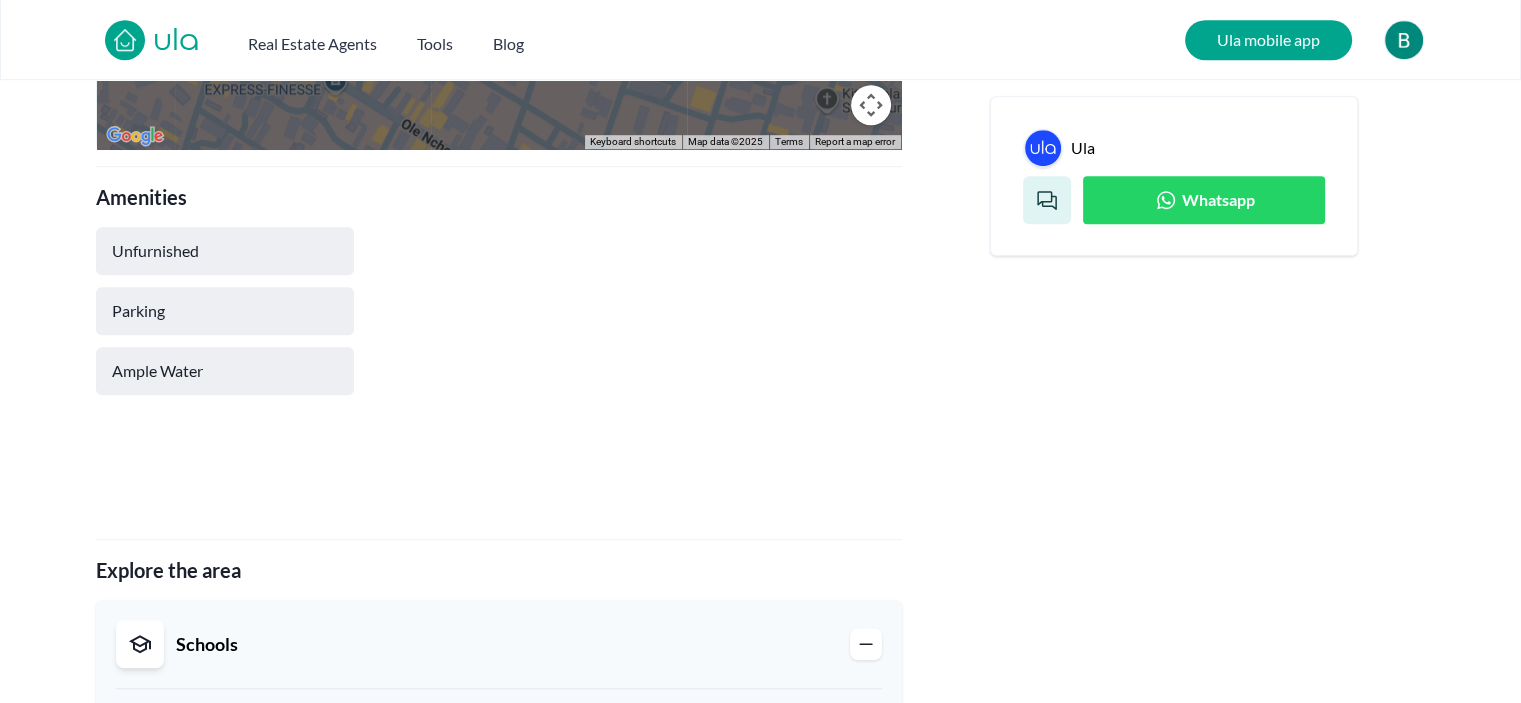 scroll, scrollTop: 0, scrollLeft: 0, axis: both 